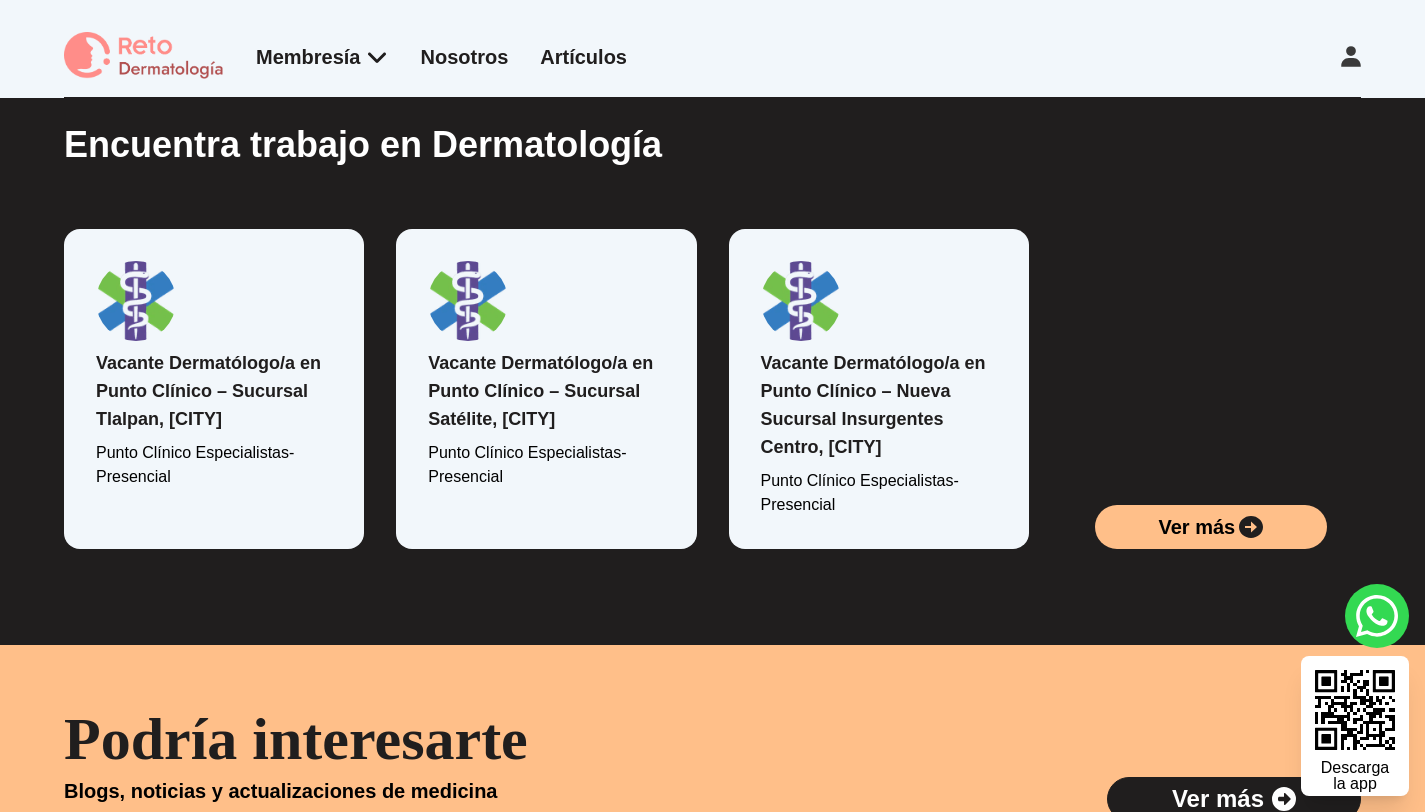 scroll, scrollTop: 3673, scrollLeft: 0, axis: vertical 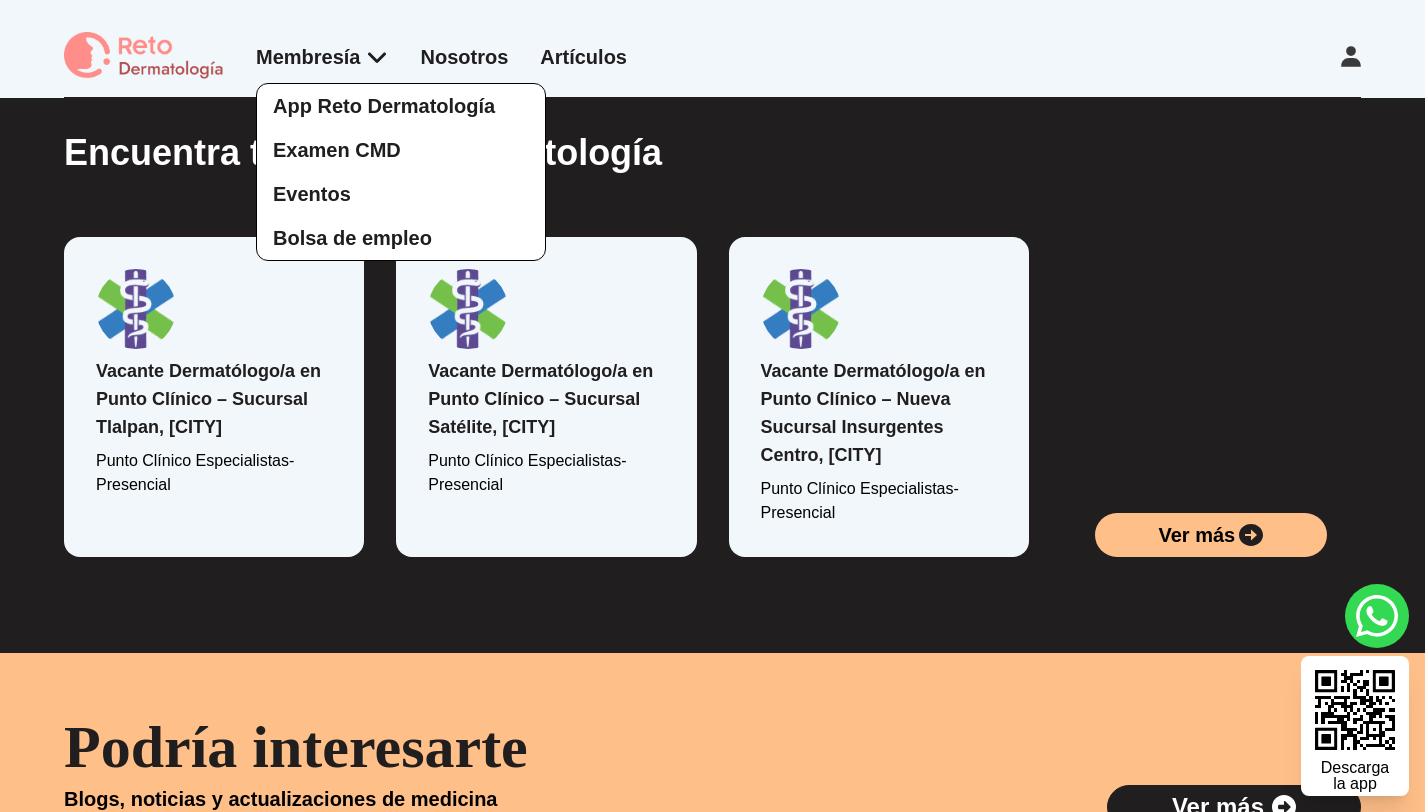 click on "App Reto Dermatología Examen CMD Eventos Bolsa de empleo" at bounding box center [322, 152] 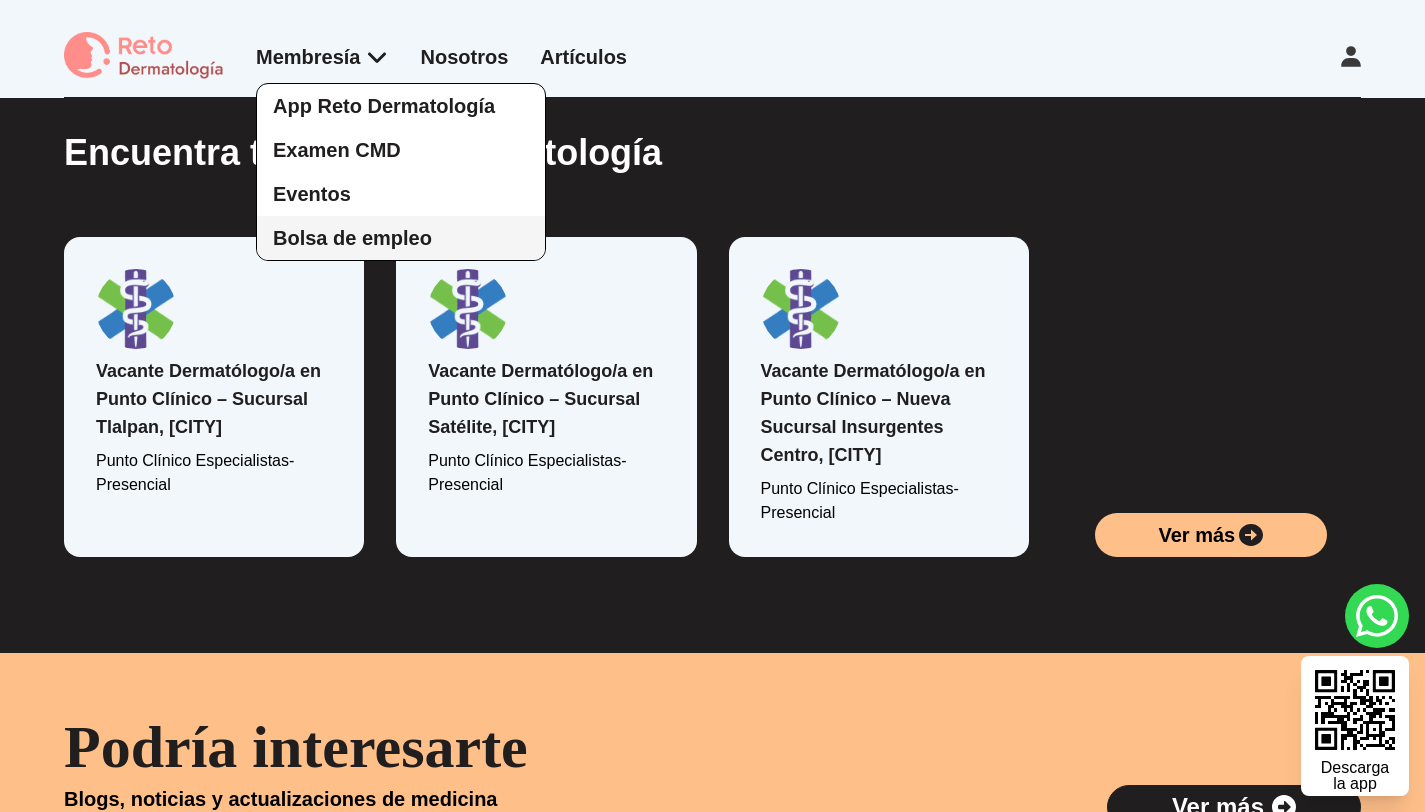 click on "Bolsa de empleo" at bounding box center [352, 238] 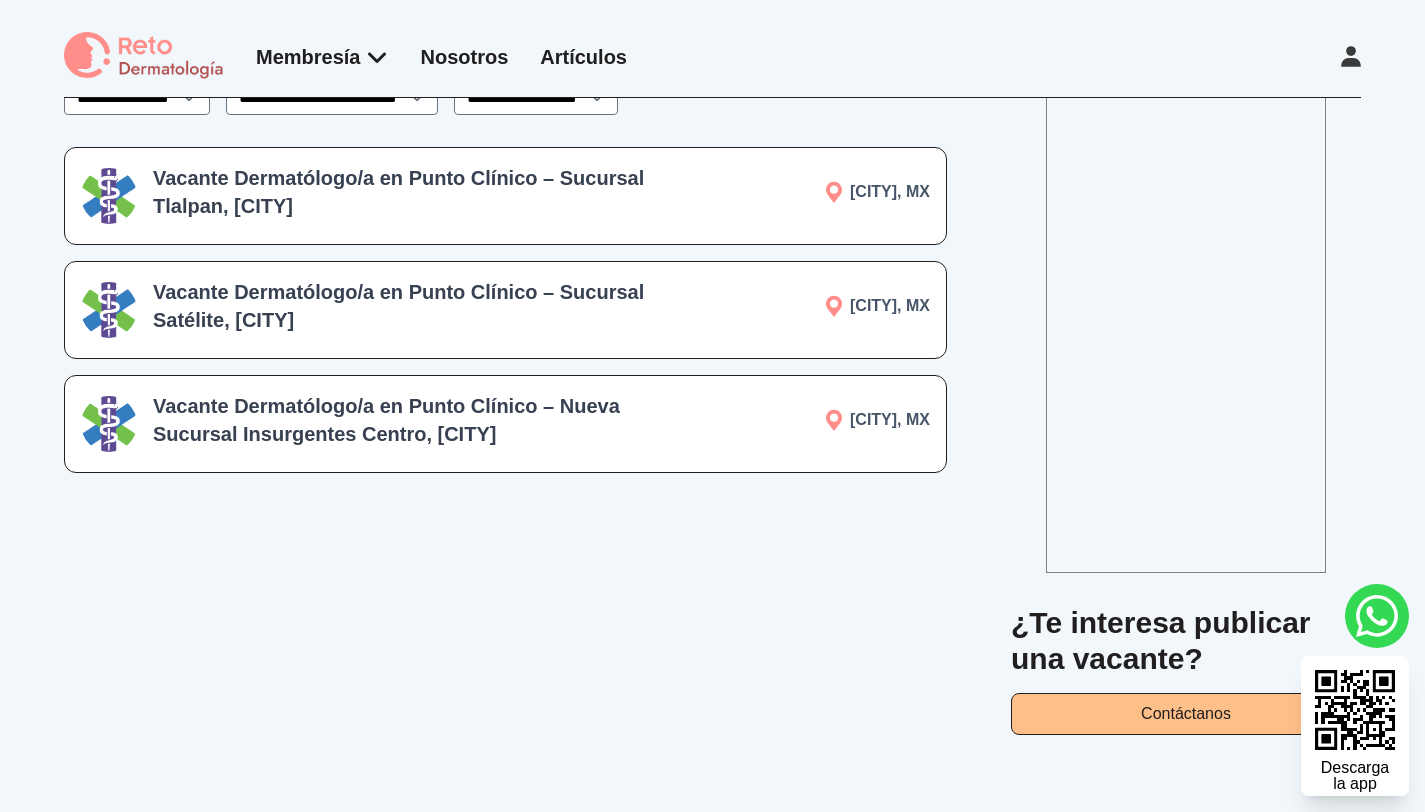scroll, scrollTop: 0, scrollLeft: 0, axis: both 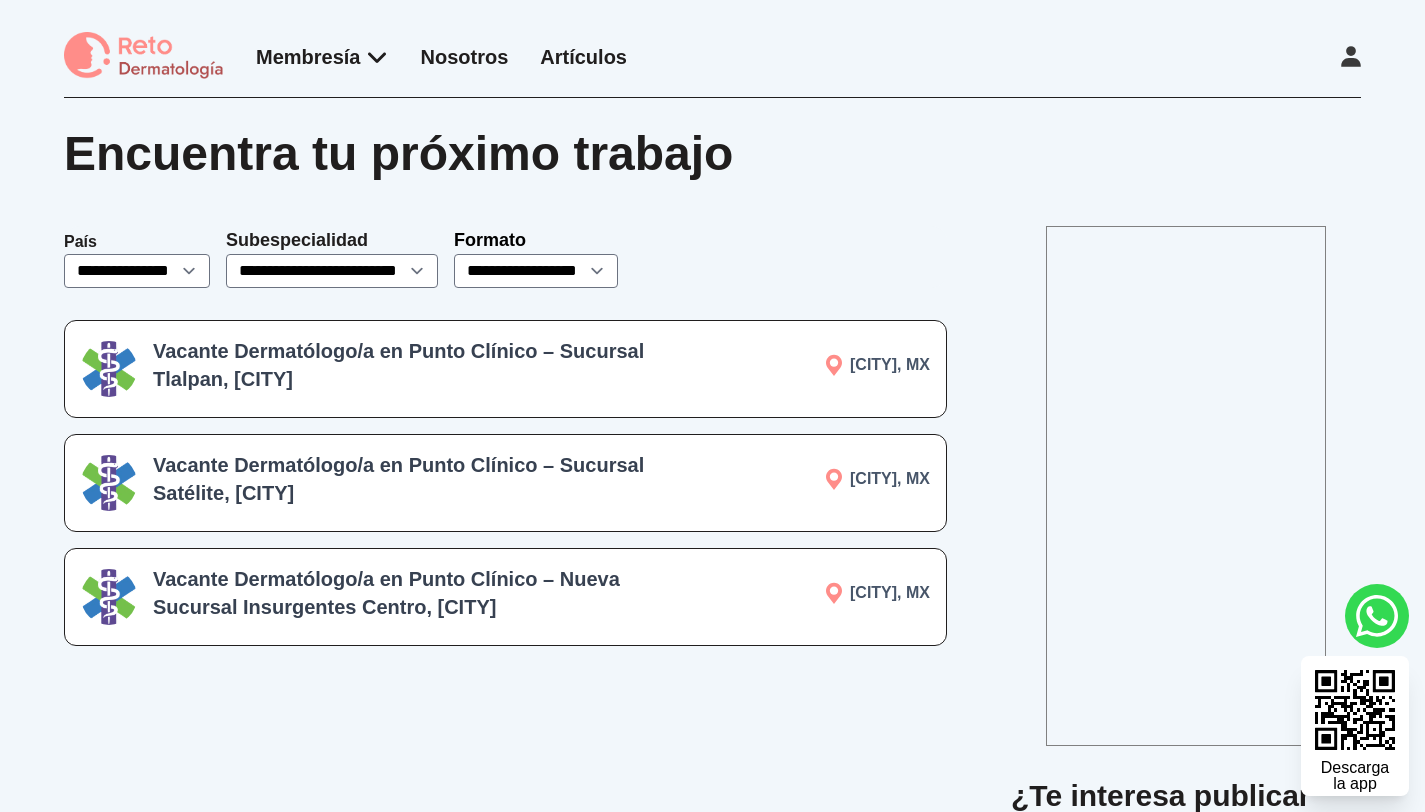 click on "Artículos" at bounding box center [583, 57] 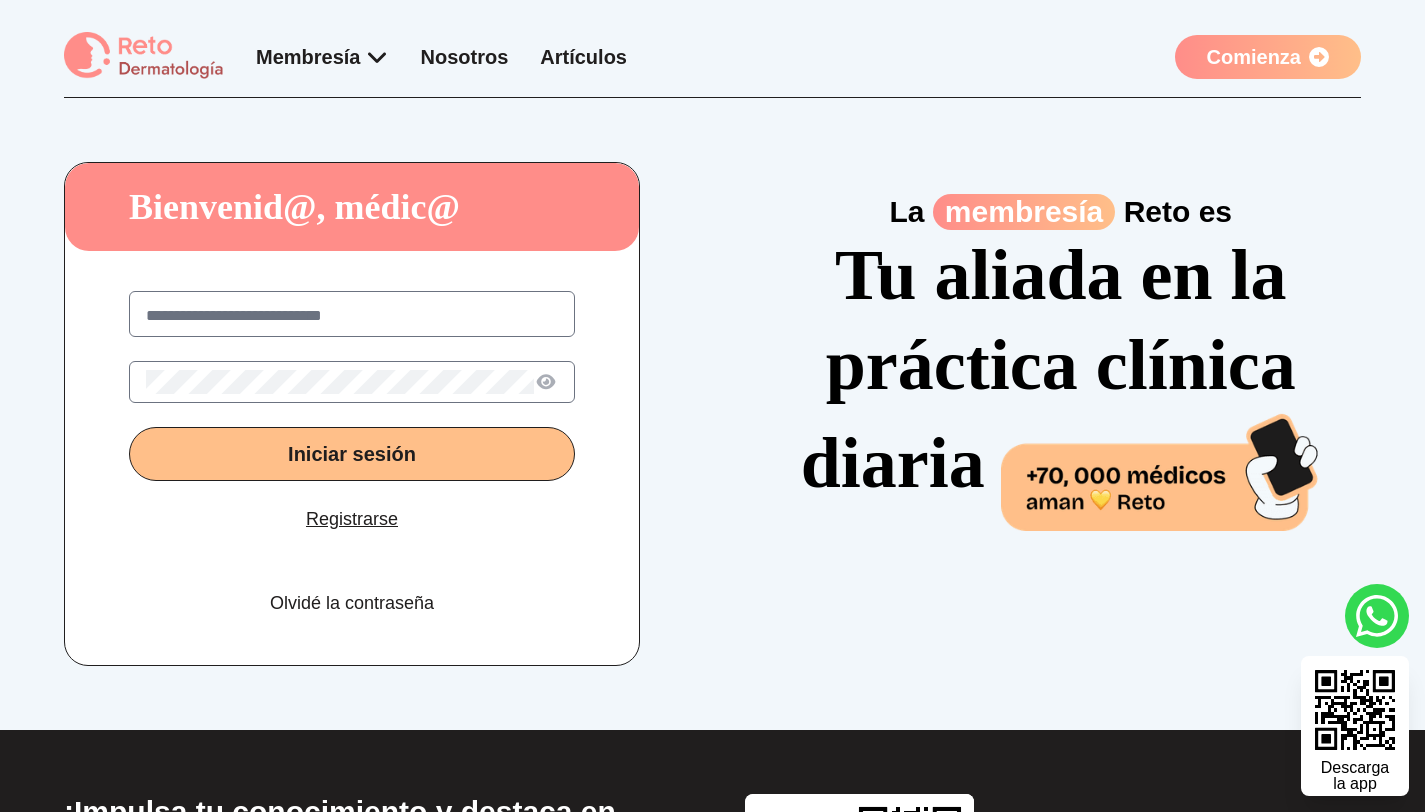 click at bounding box center (352, 316) 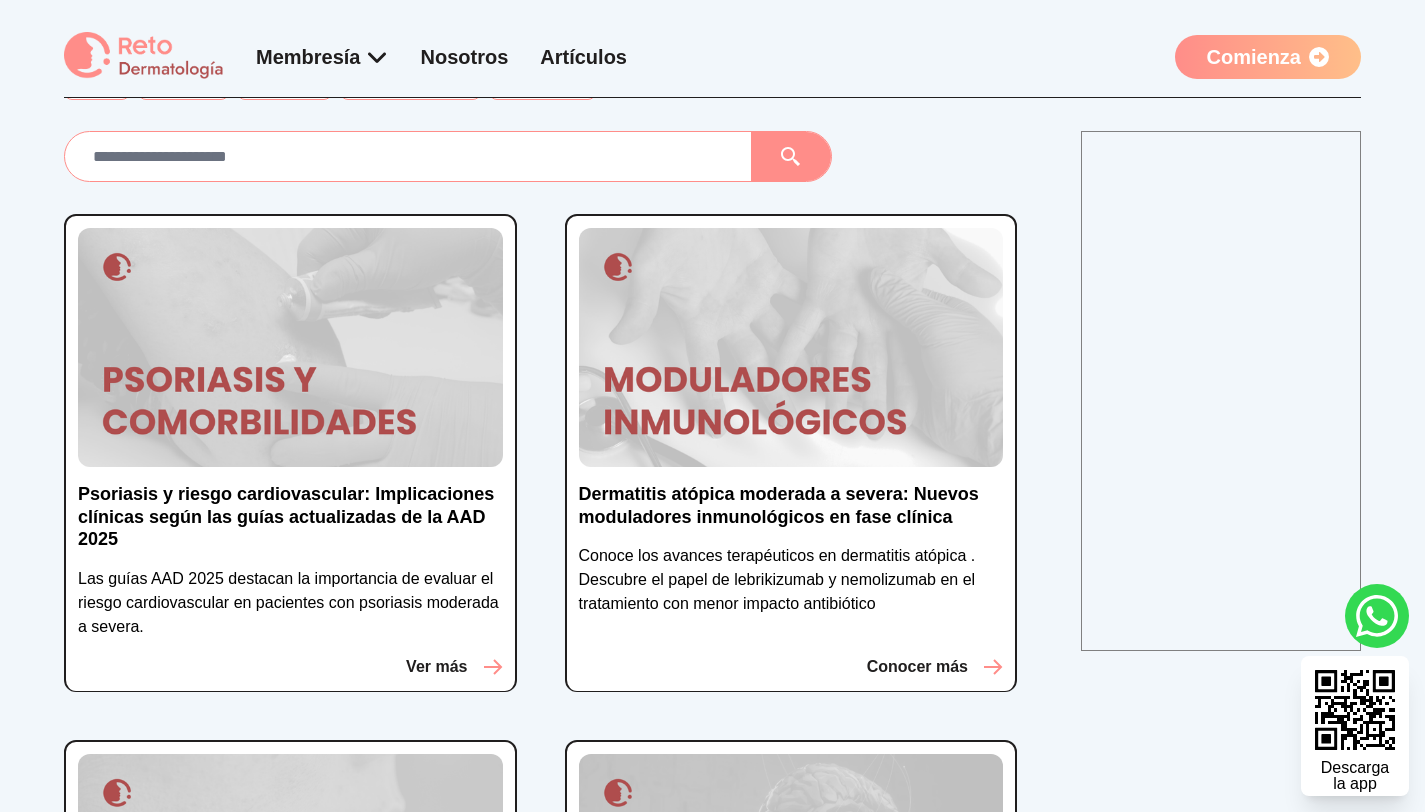 scroll, scrollTop: 0, scrollLeft: 0, axis: both 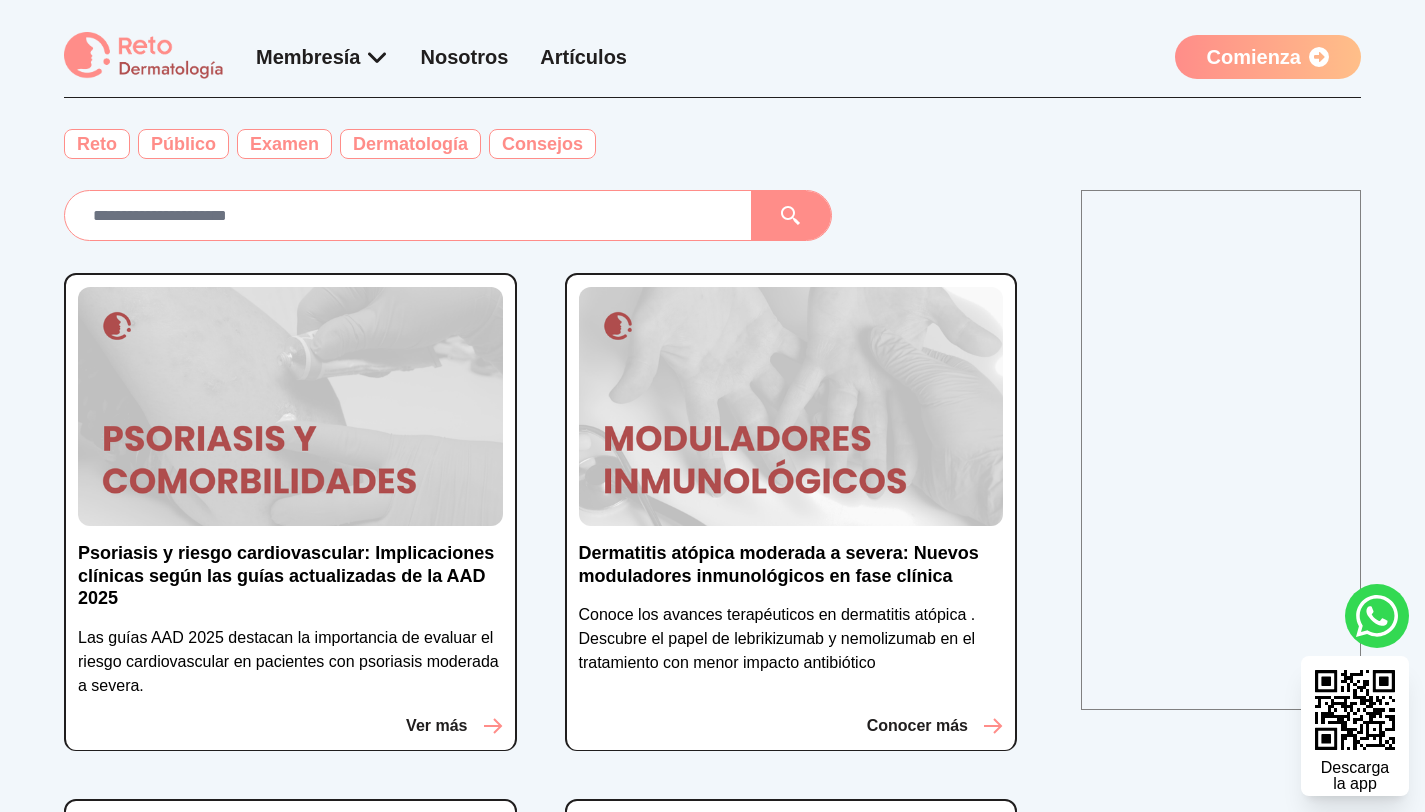 click at bounding box center [408, 215] 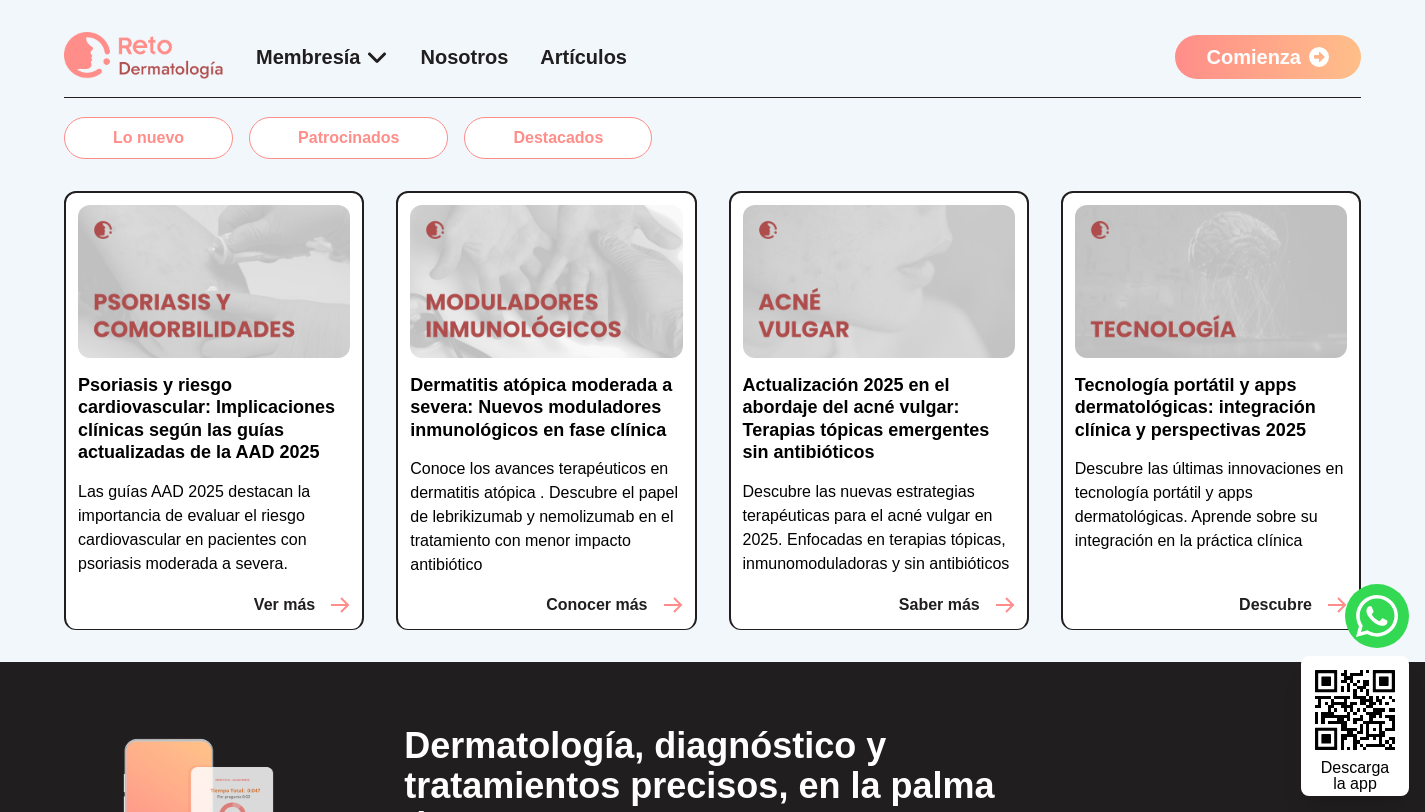 scroll, scrollTop: 399, scrollLeft: 0, axis: vertical 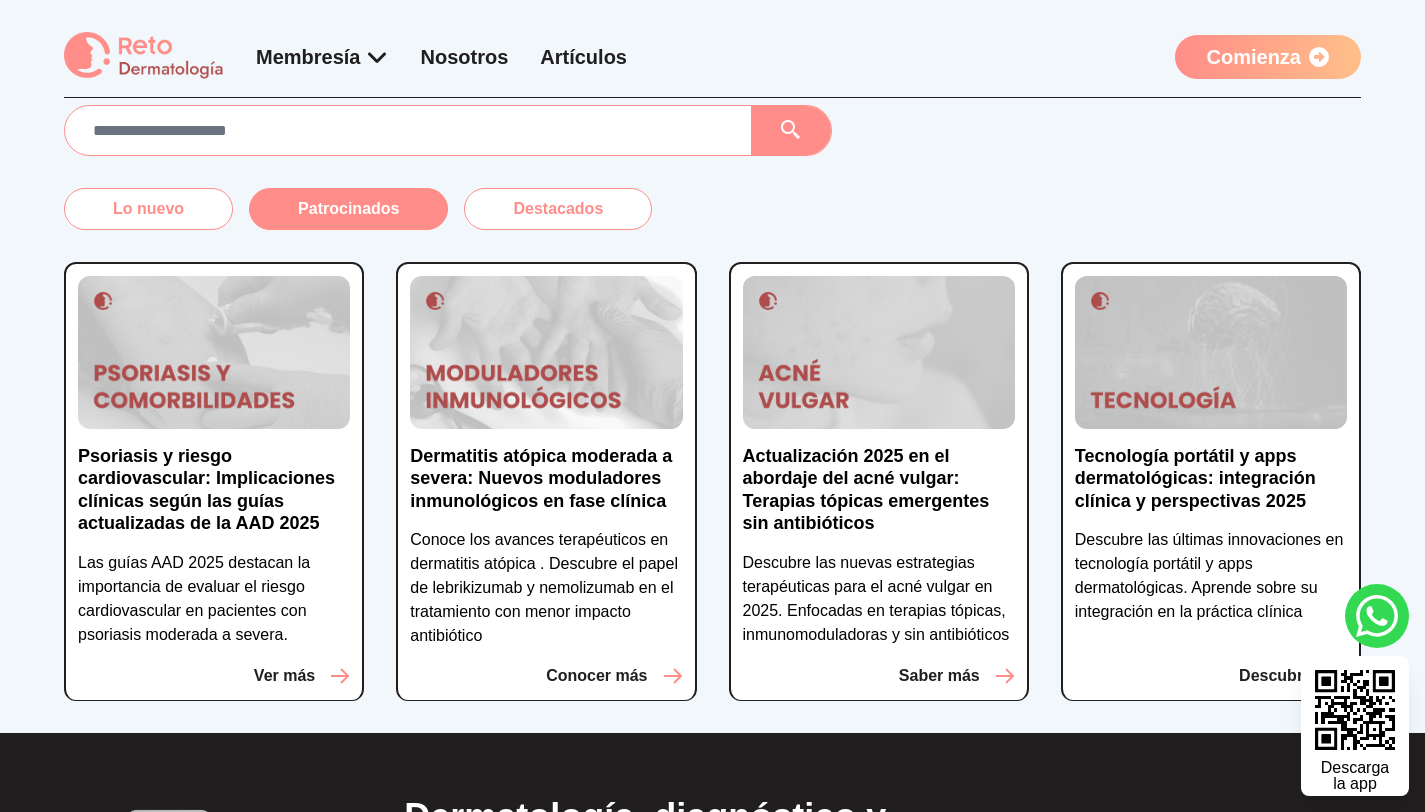 click on "Patrocinados" at bounding box center [348, 209] 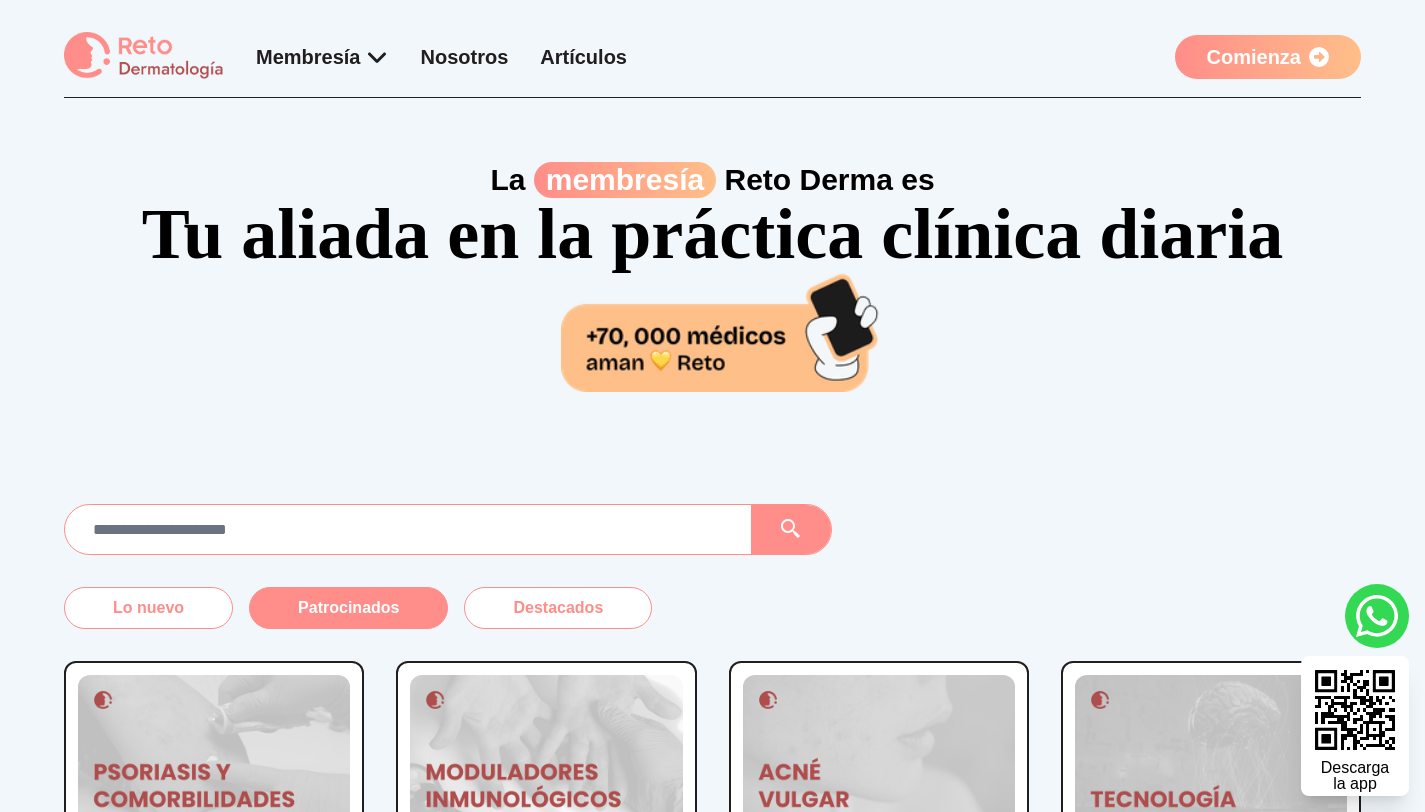 scroll, scrollTop: 317, scrollLeft: 0, axis: vertical 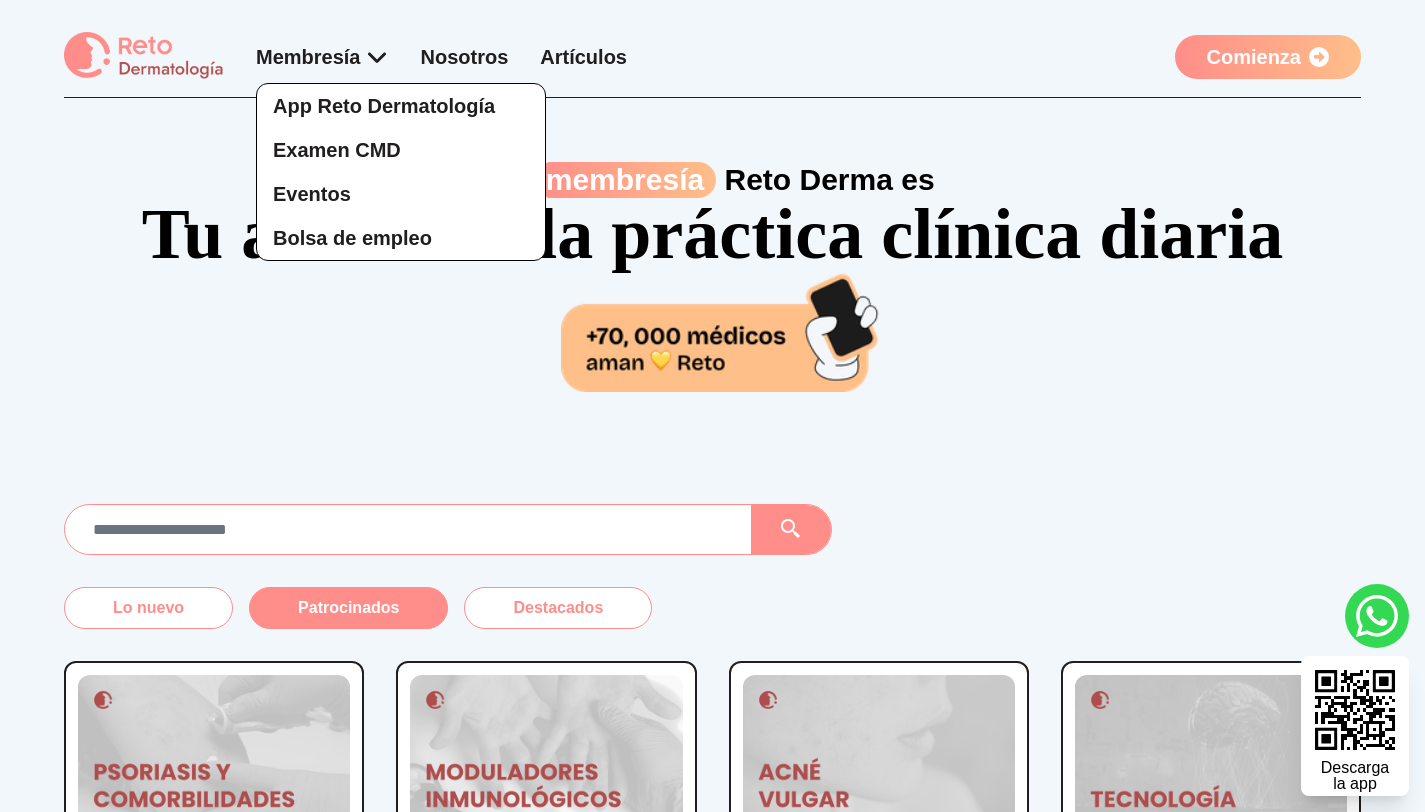 click on "App Reto Dermatología Examen CMD Eventos Bolsa de empleo" at bounding box center (322, 152) 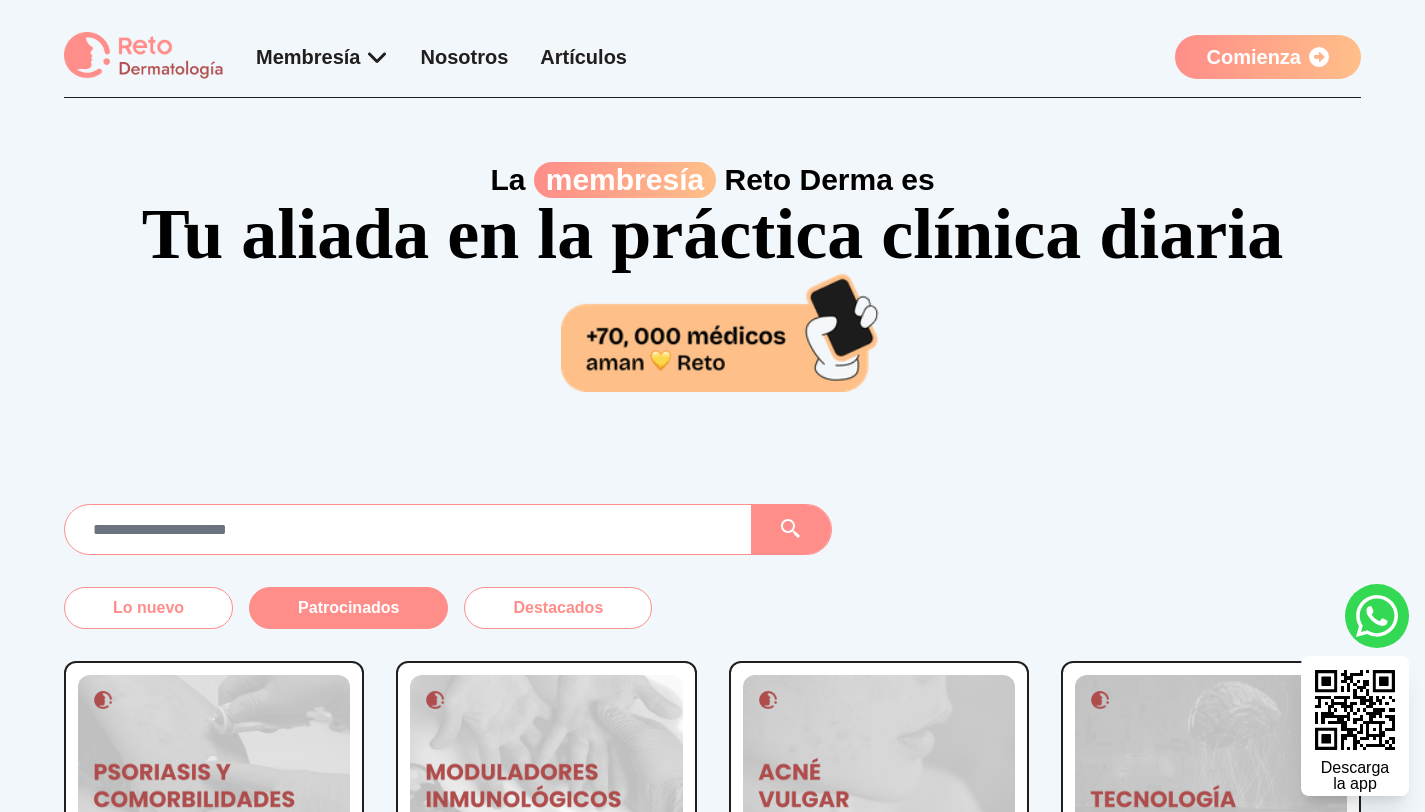 click on "Tu aliada en la práctica clínica diaria" at bounding box center [712, 294] 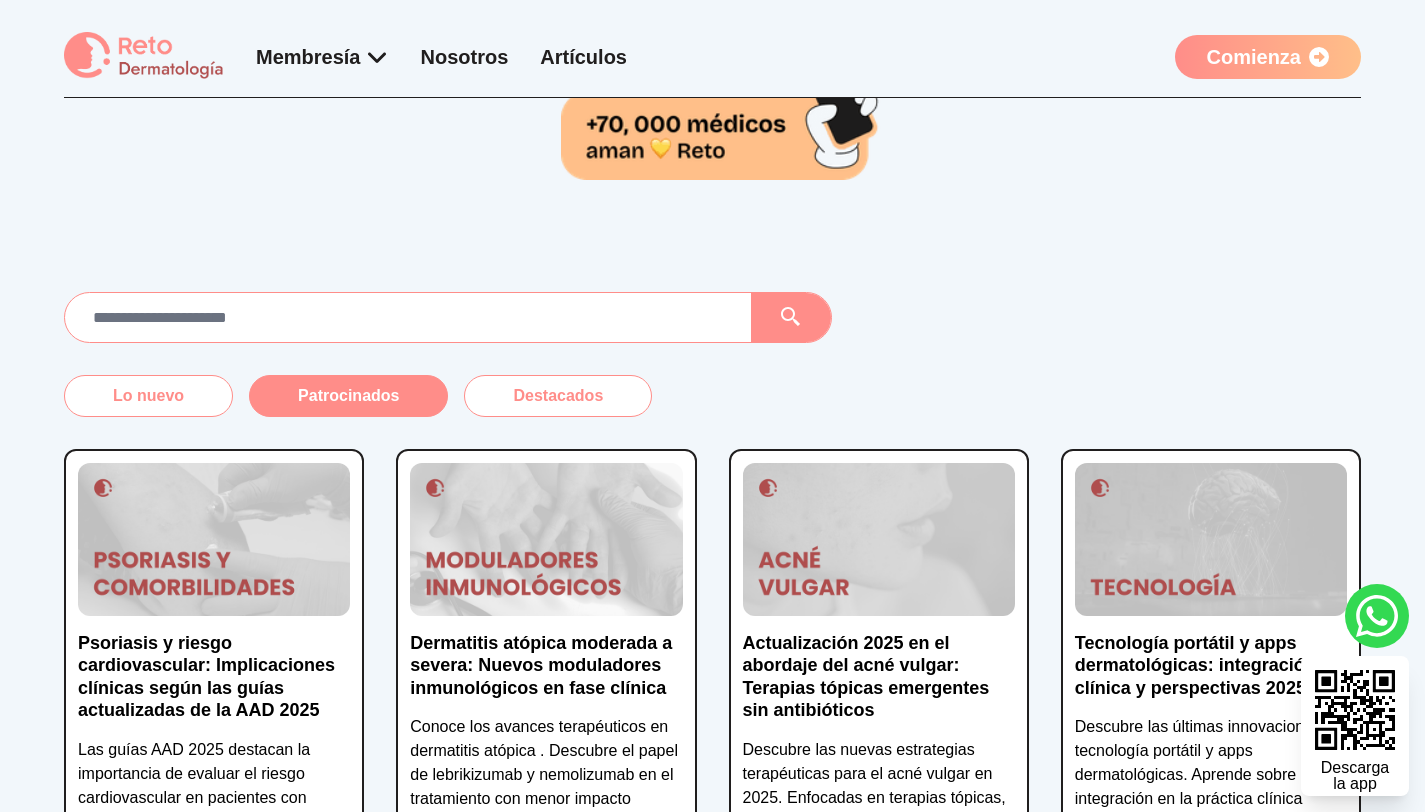 scroll, scrollTop: 0, scrollLeft: 0, axis: both 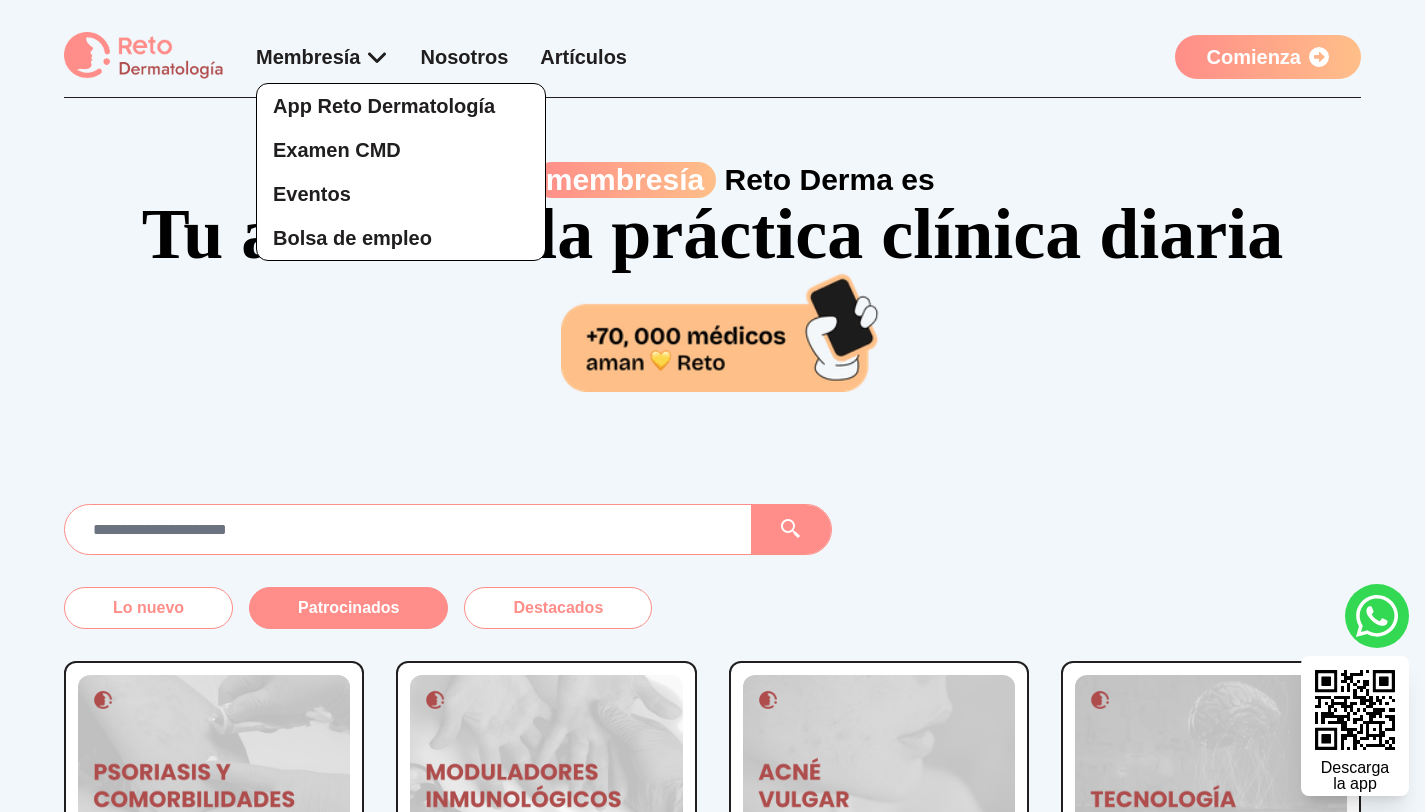 click on "App Reto Dermatología Examen CMD Eventos Bolsa de empleo" at bounding box center [322, 152] 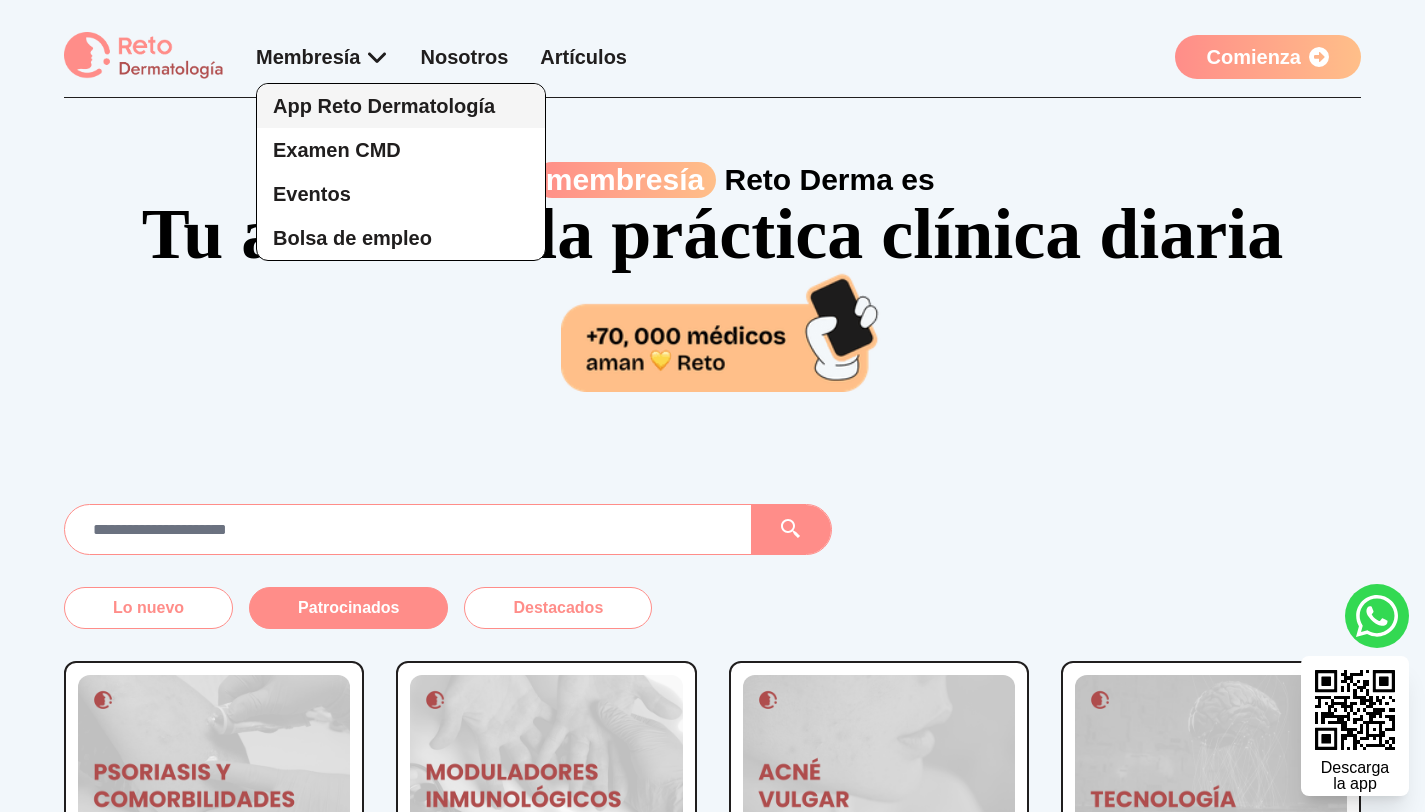 click on "App Reto Dermatología" at bounding box center [384, 106] 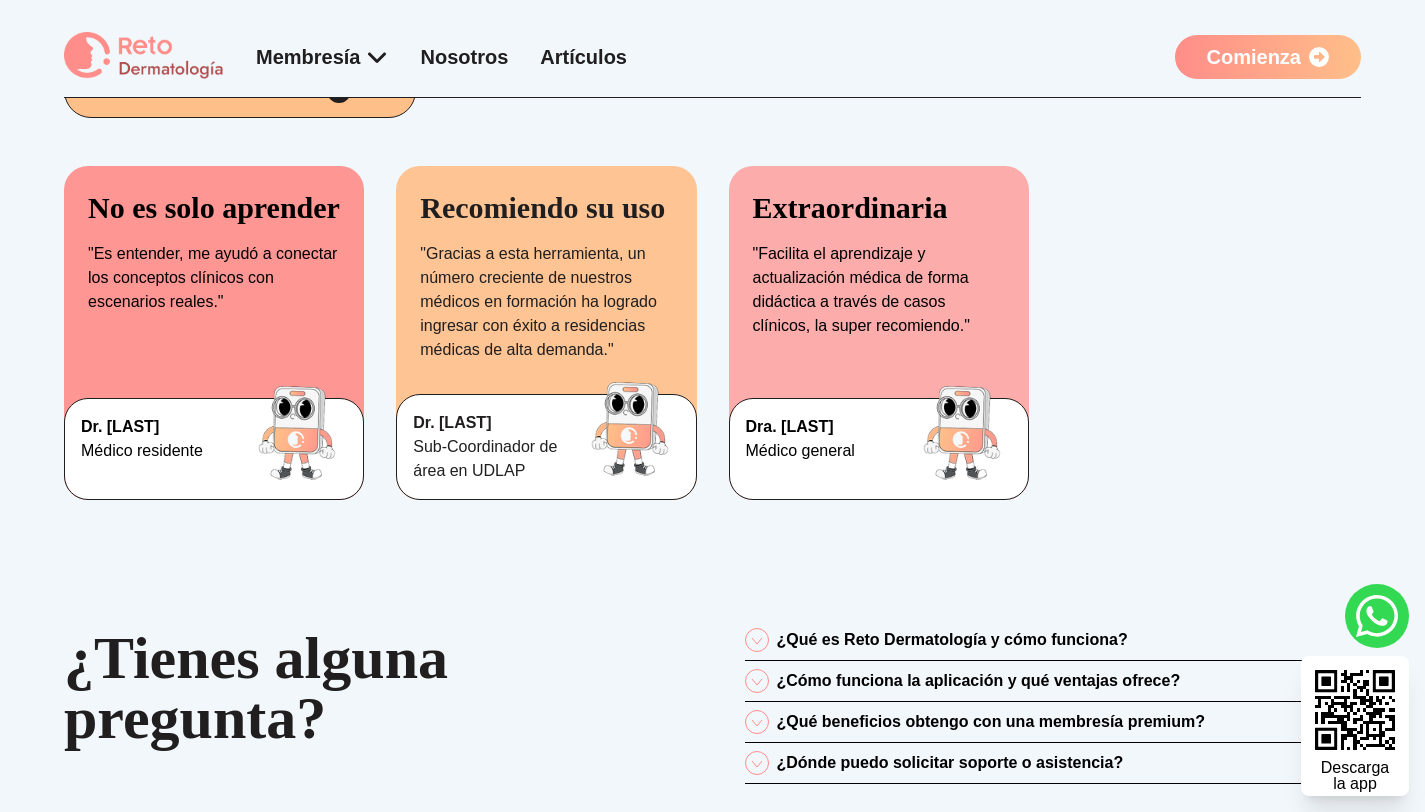 scroll, scrollTop: 4786, scrollLeft: 0, axis: vertical 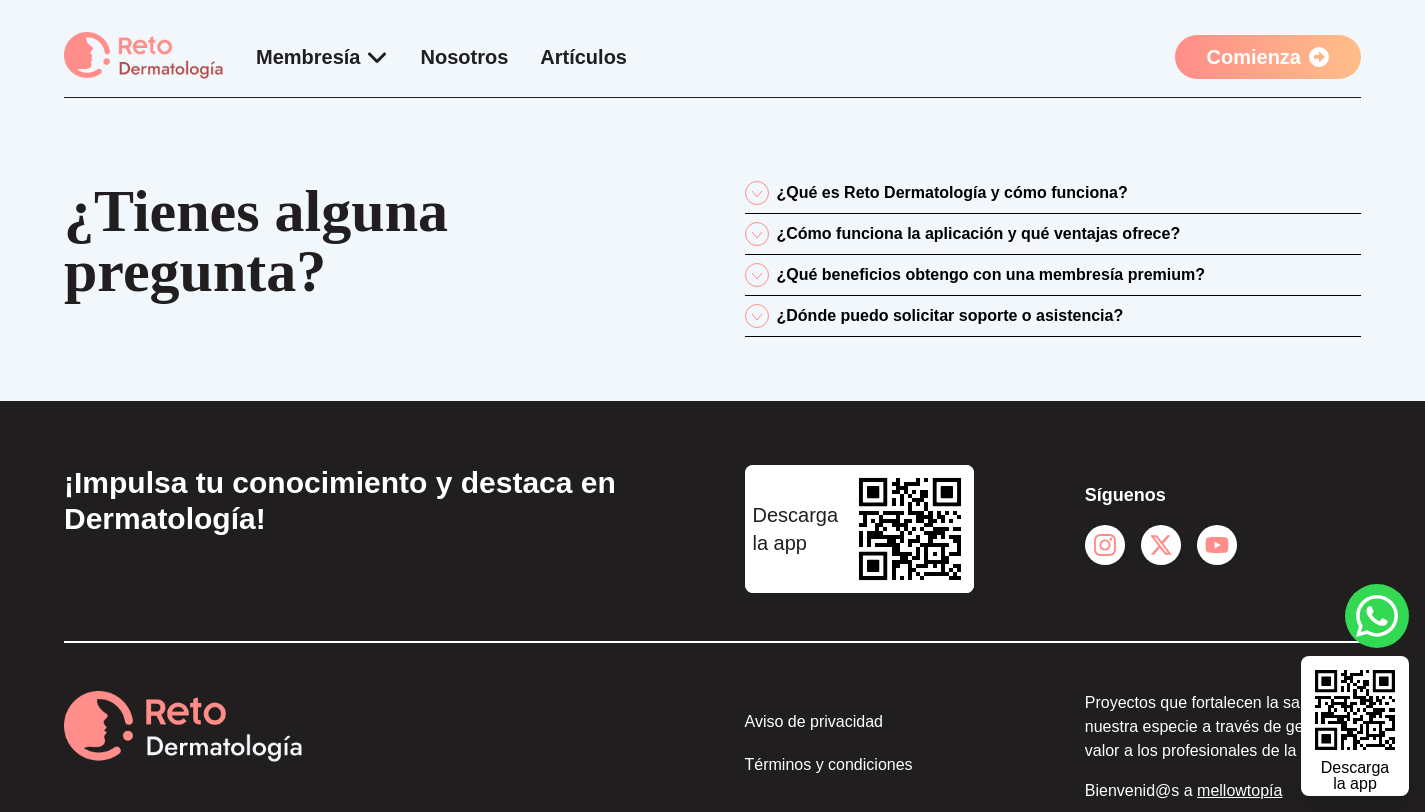 click 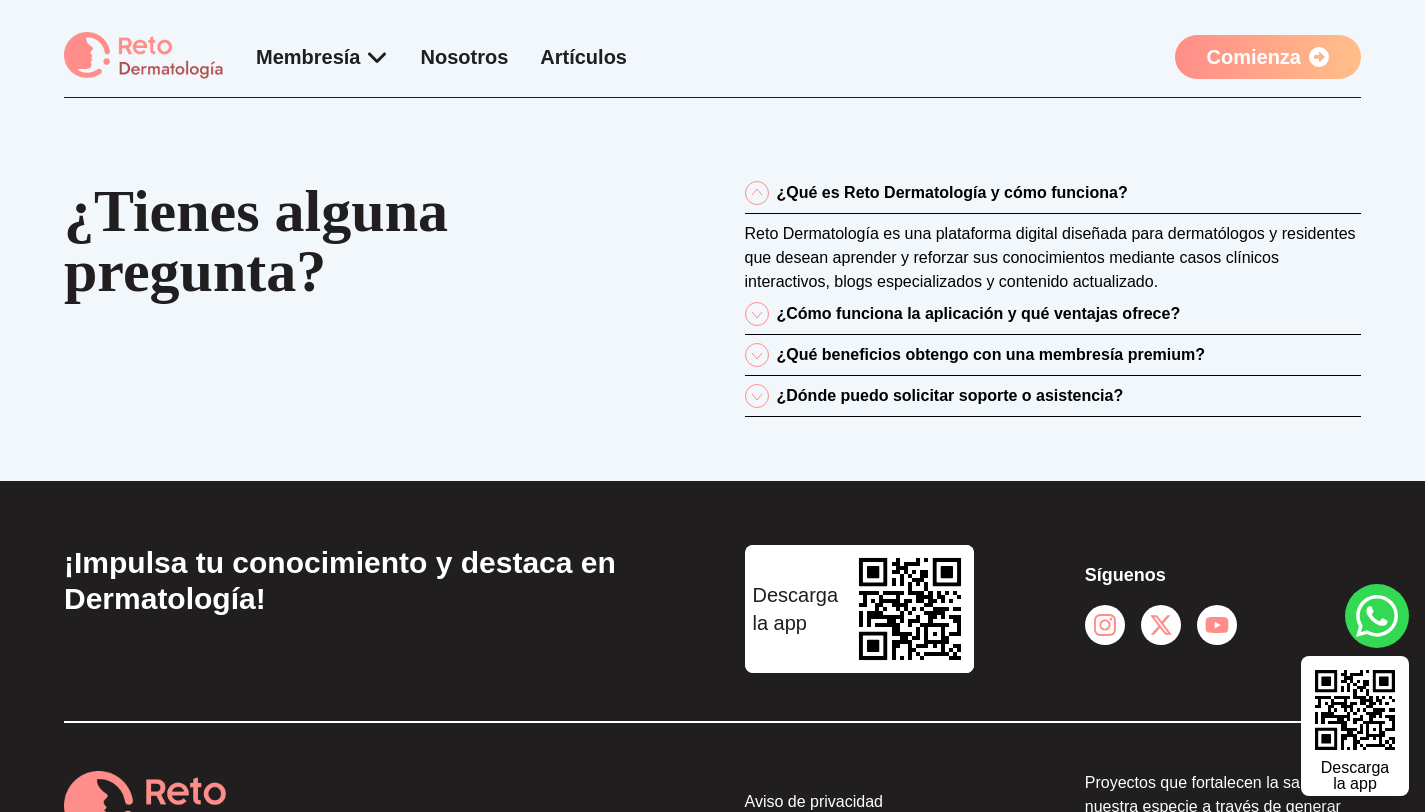 click 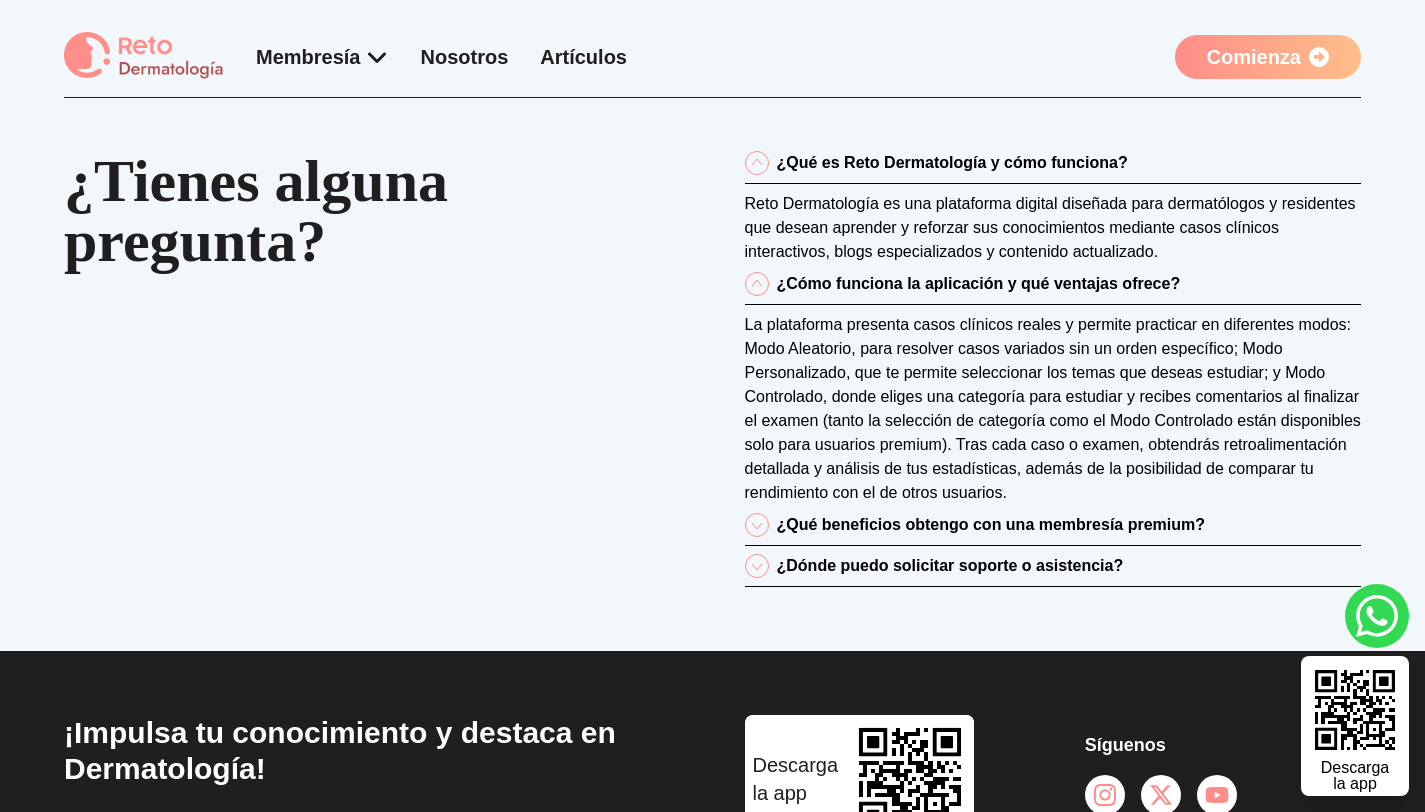 scroll, scrollTop: 4824, scrollLeft: 0, axis: vertical 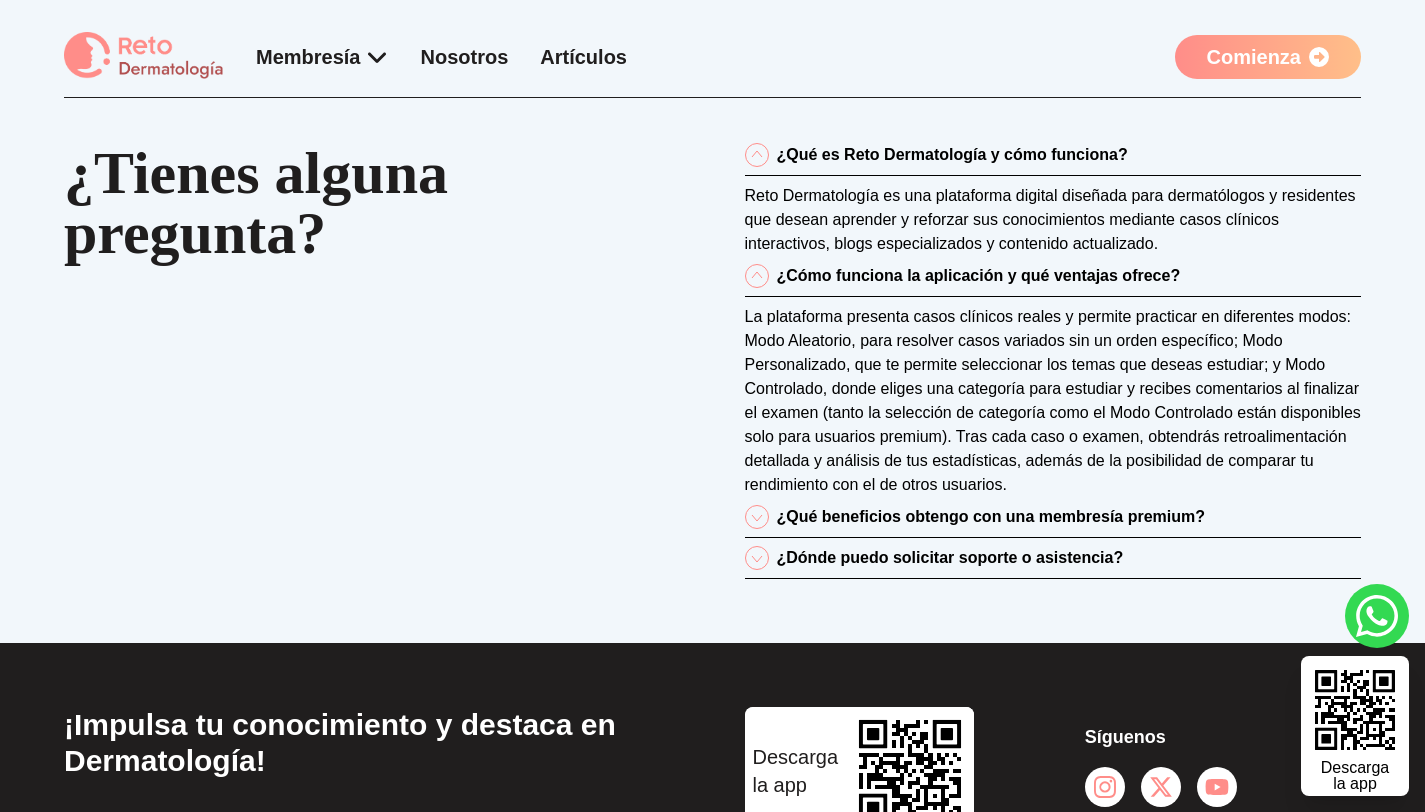click 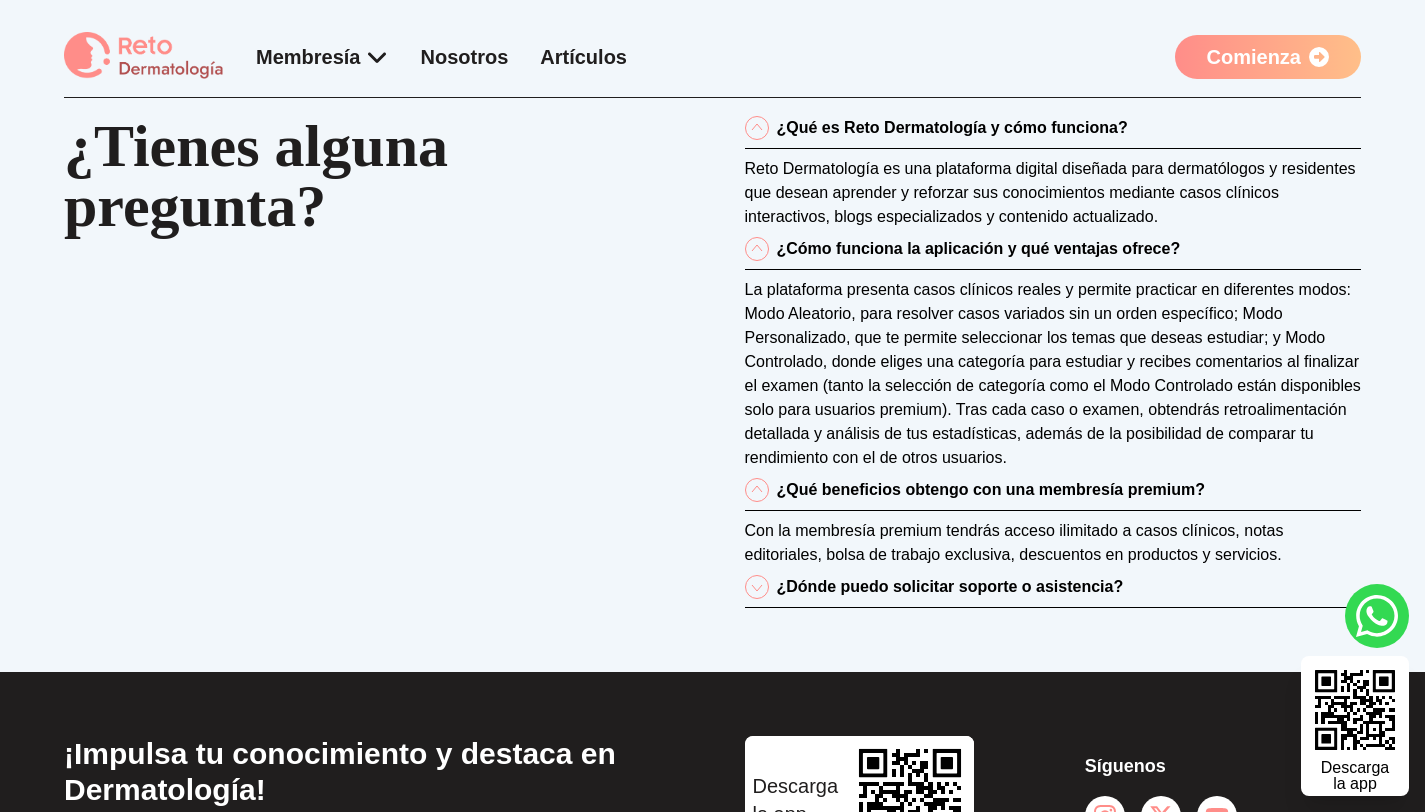 scroll, scrollTop: 4883, scrollLeft: 0, axis: vertical 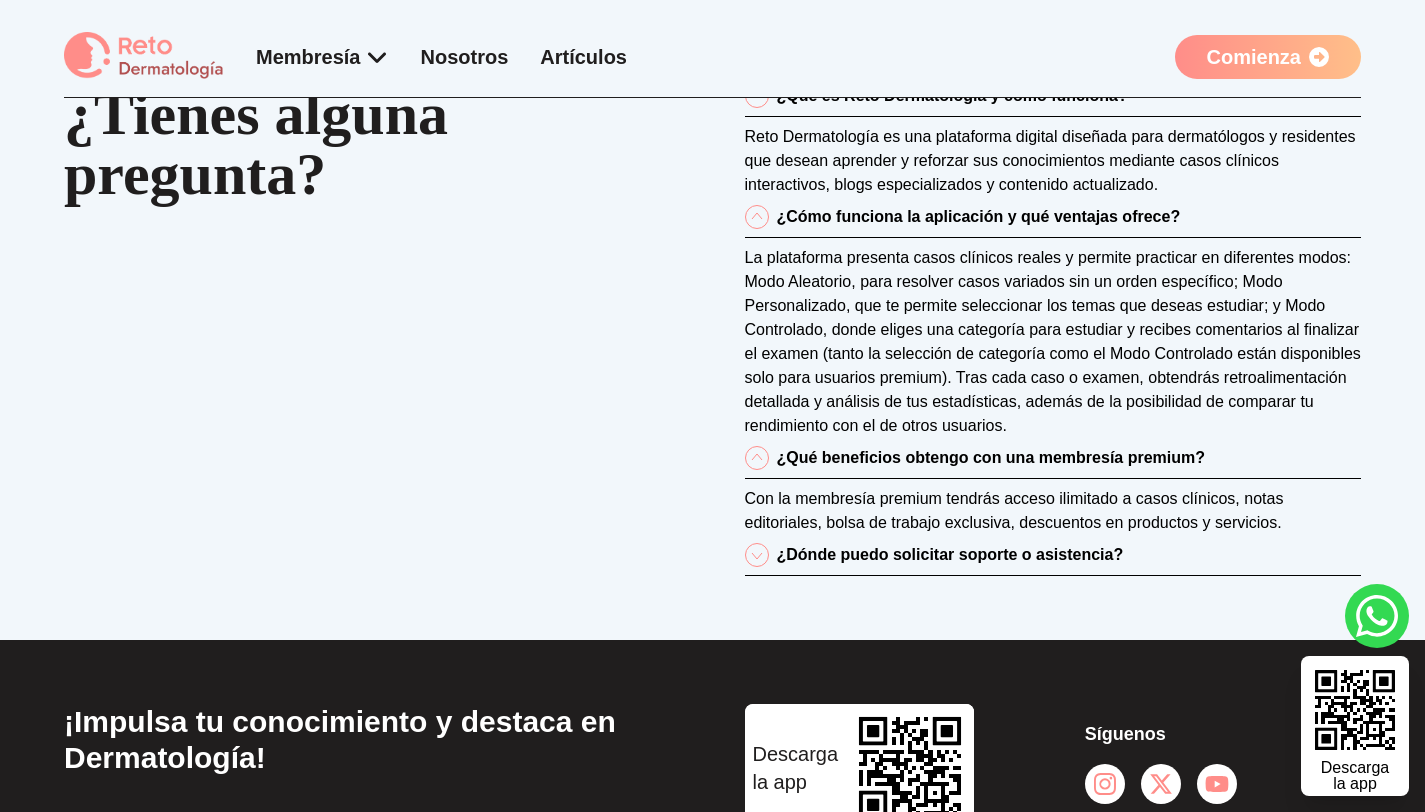 click 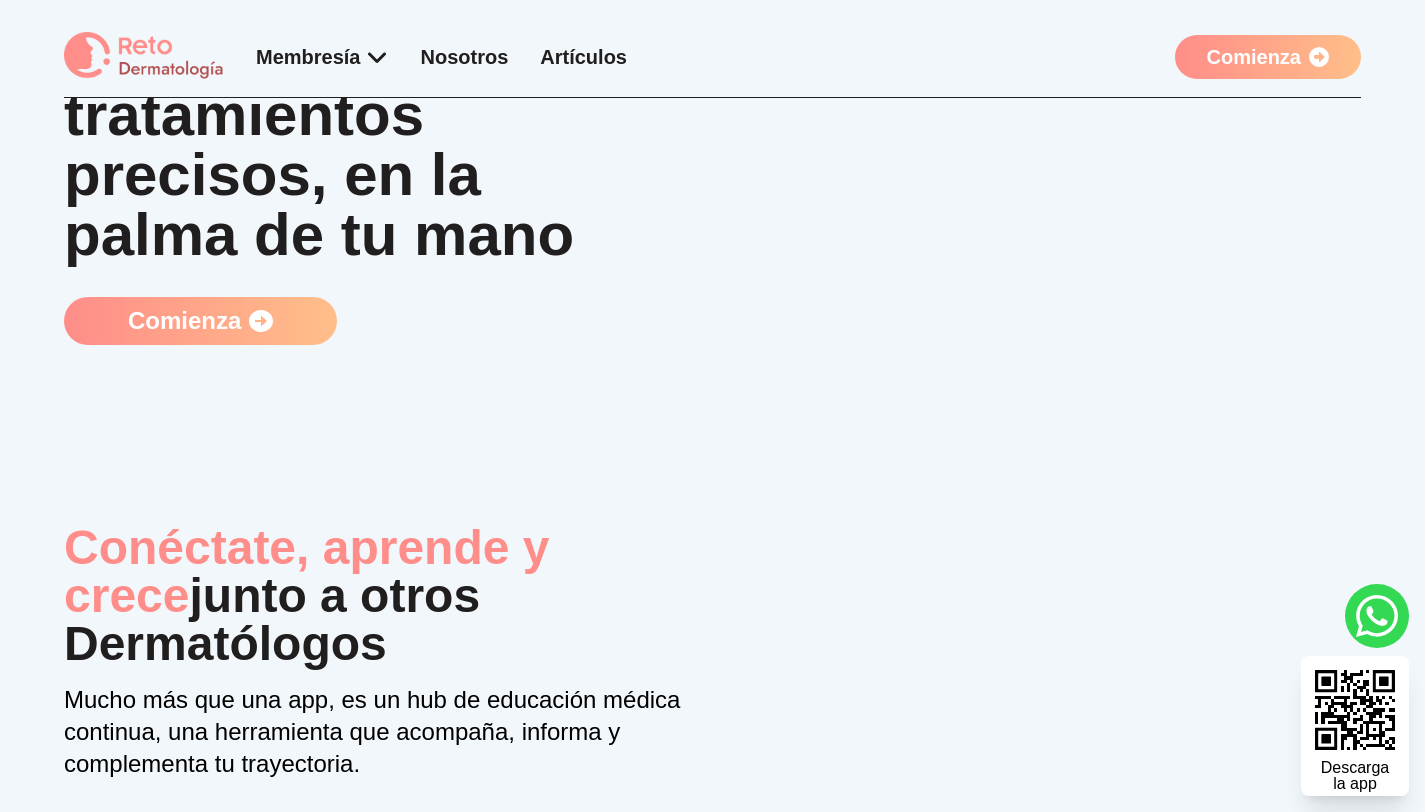 scroll, scrollTop: 0, scrollLeft: 0, axis: both 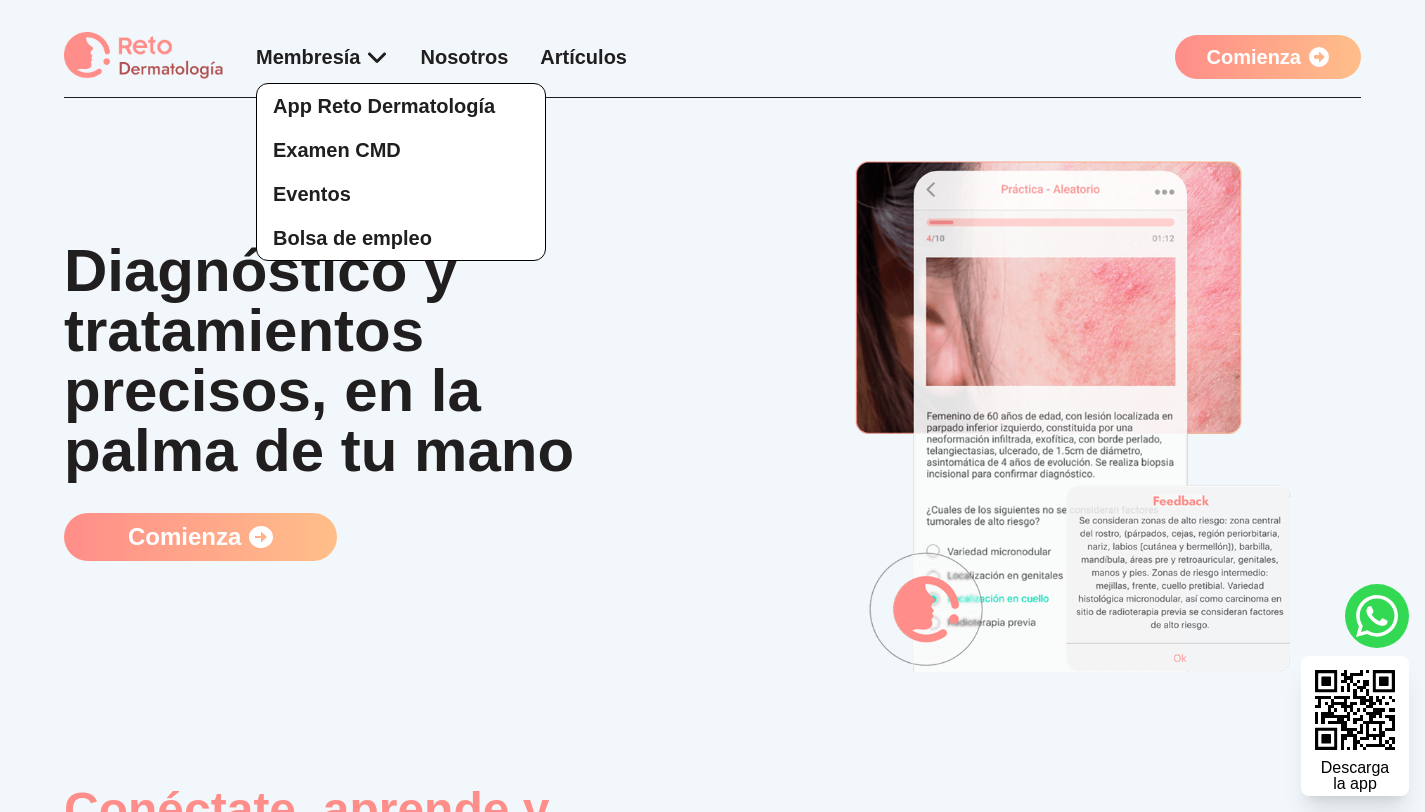 click on "App Reto Dermatología Examen CMD Eventos Bolsa de empleo" at bounding box center [322, 152] 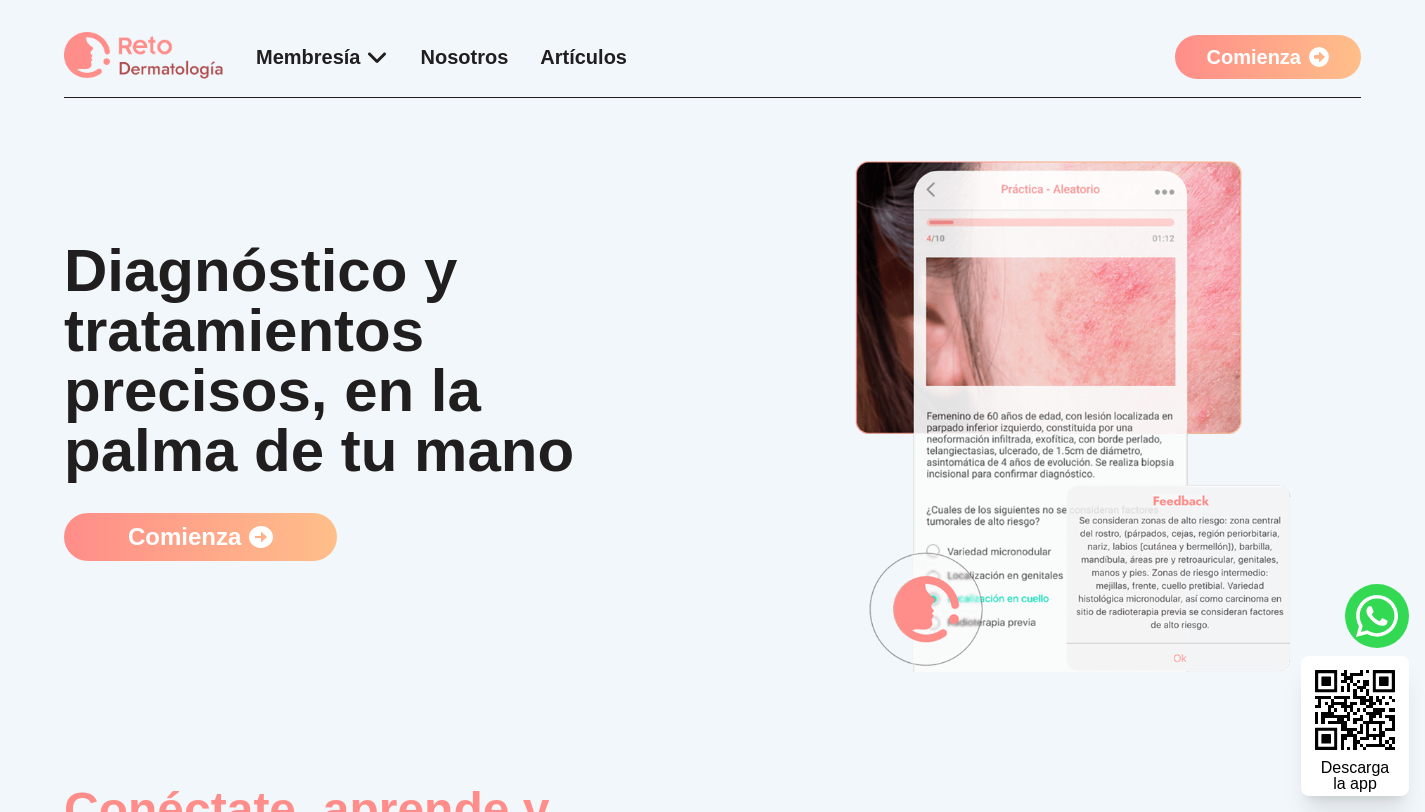 click on "Diagnóstico y tratamientos precisos, en la palma de tu mano Comienza" at bounding box center (356, 400) 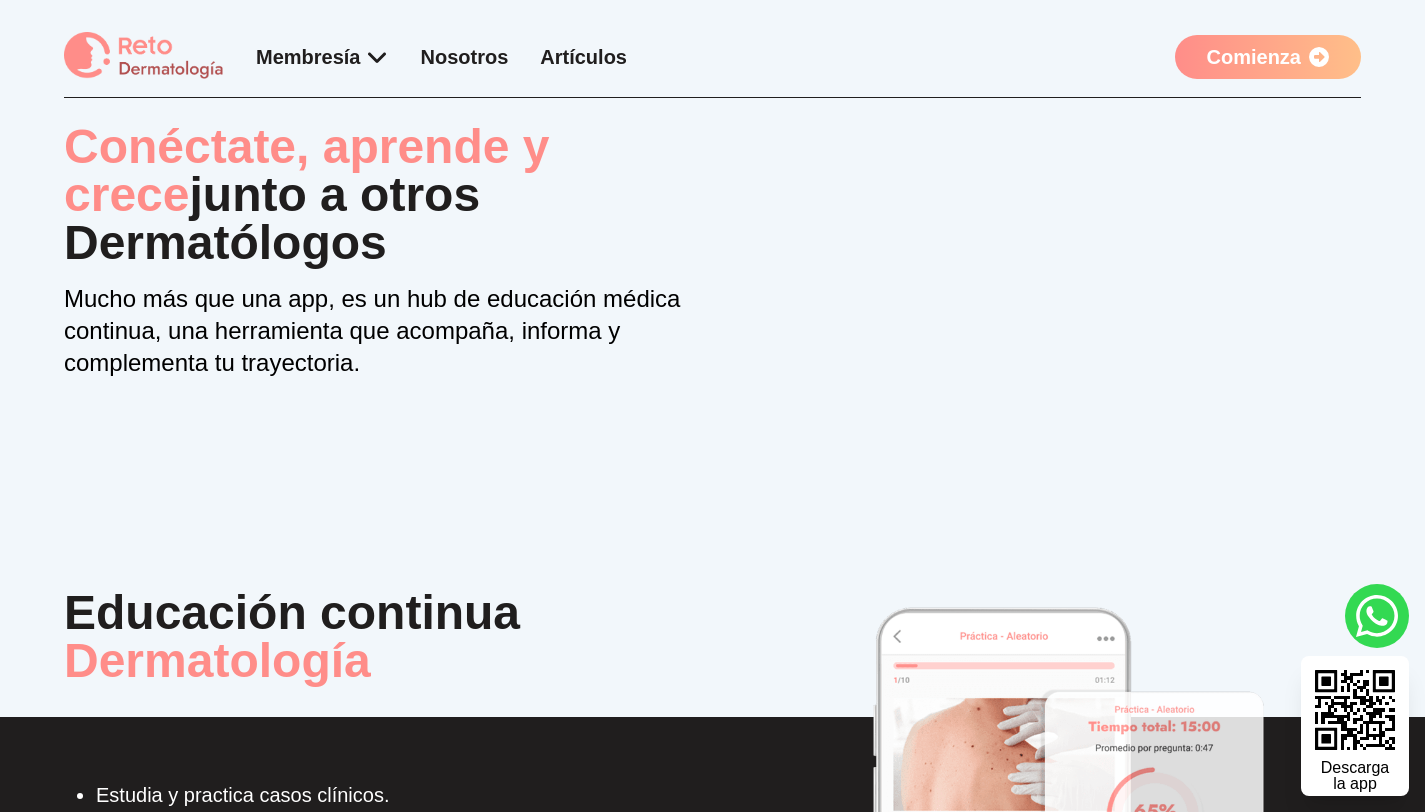 scroll, scrollTop: 435, scrollLeft: 0, axis: vertical 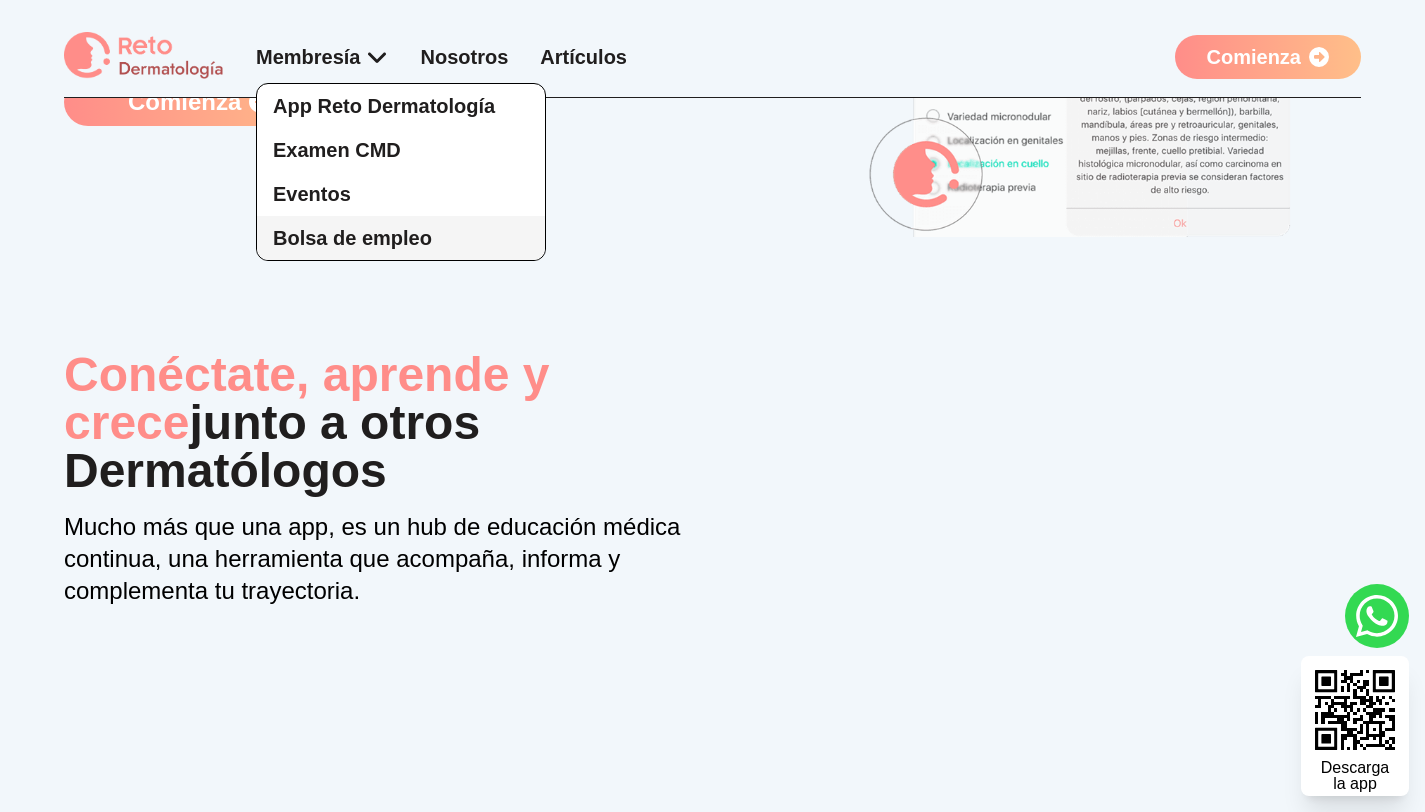 click on "Bolsa de empleo" at bounding box center [352, 238] 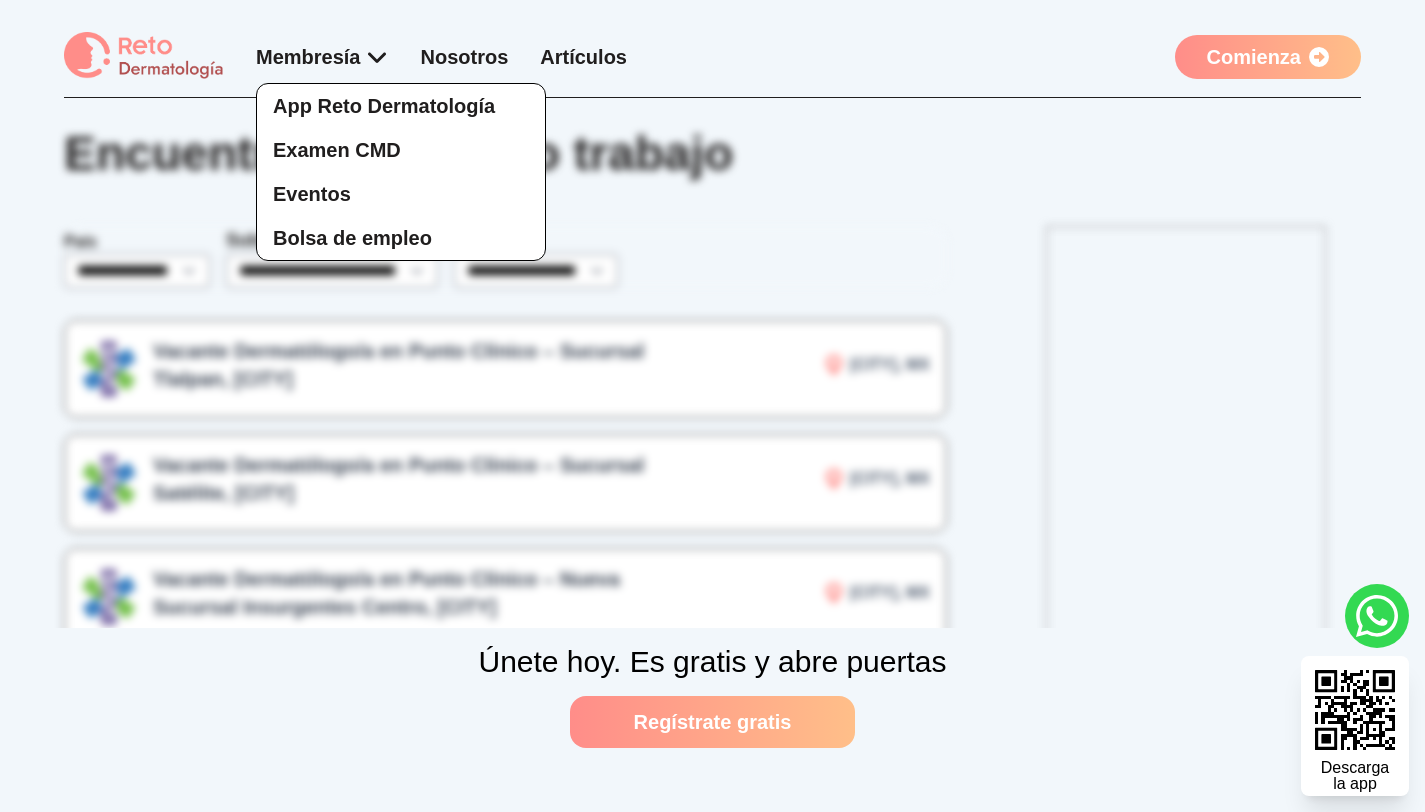 click on "App Reto Dermatología Examen CMD Eventos Bolsa de empleo" at bounding box center [322, 152] 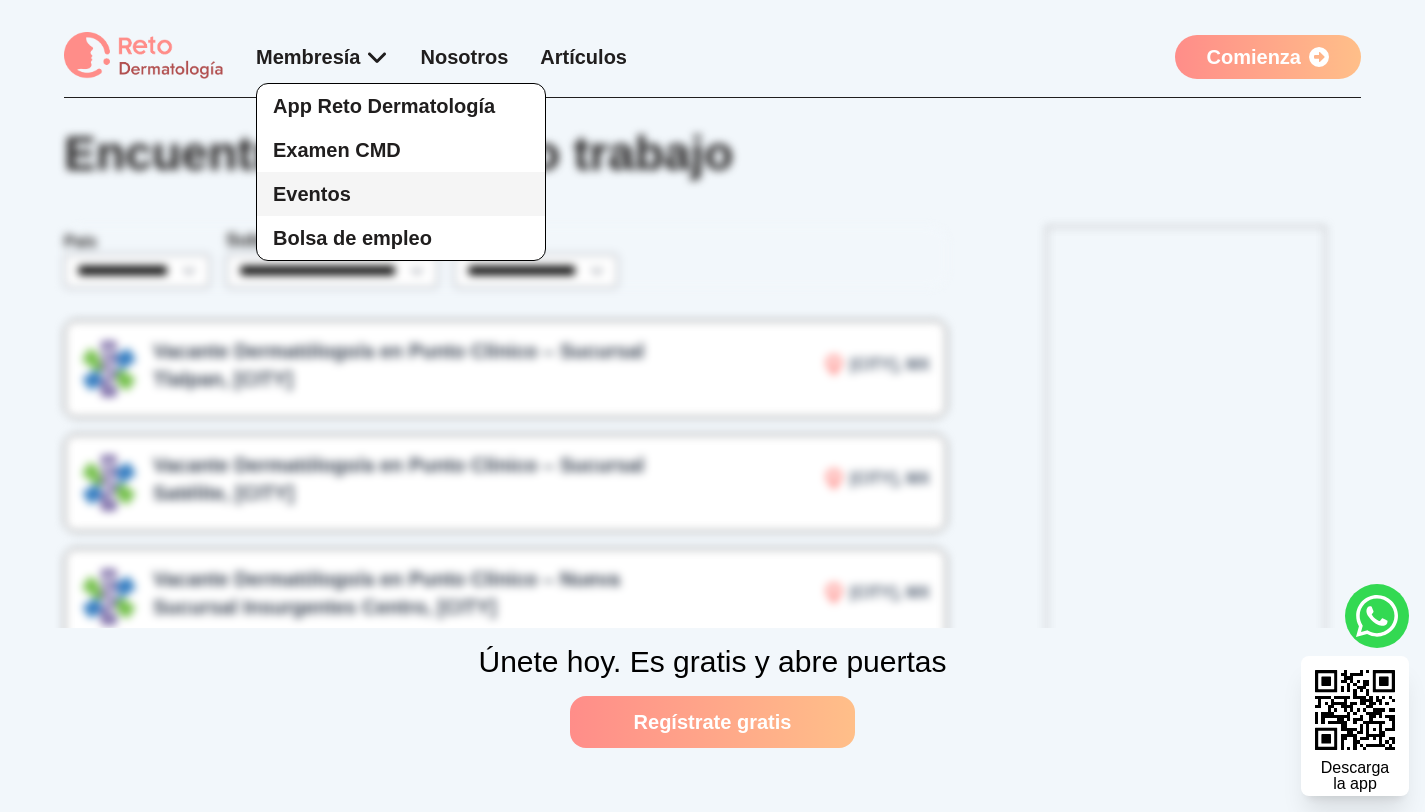 click on "Eventos" at bounding box center (312, 194) 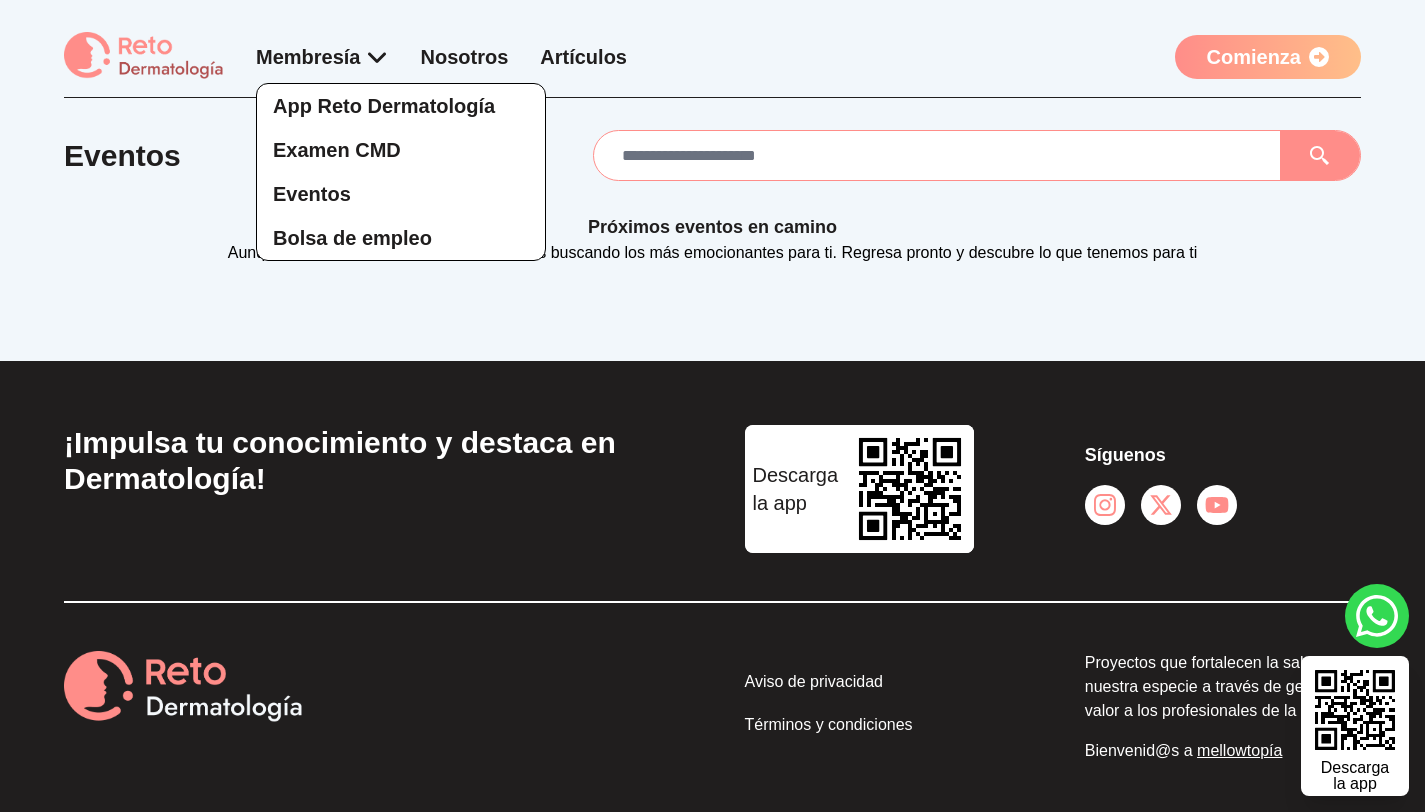click on "App Reto Dermatología Examen CMD Eventos Bolsa de empleo" at bounding box center (322, 152) 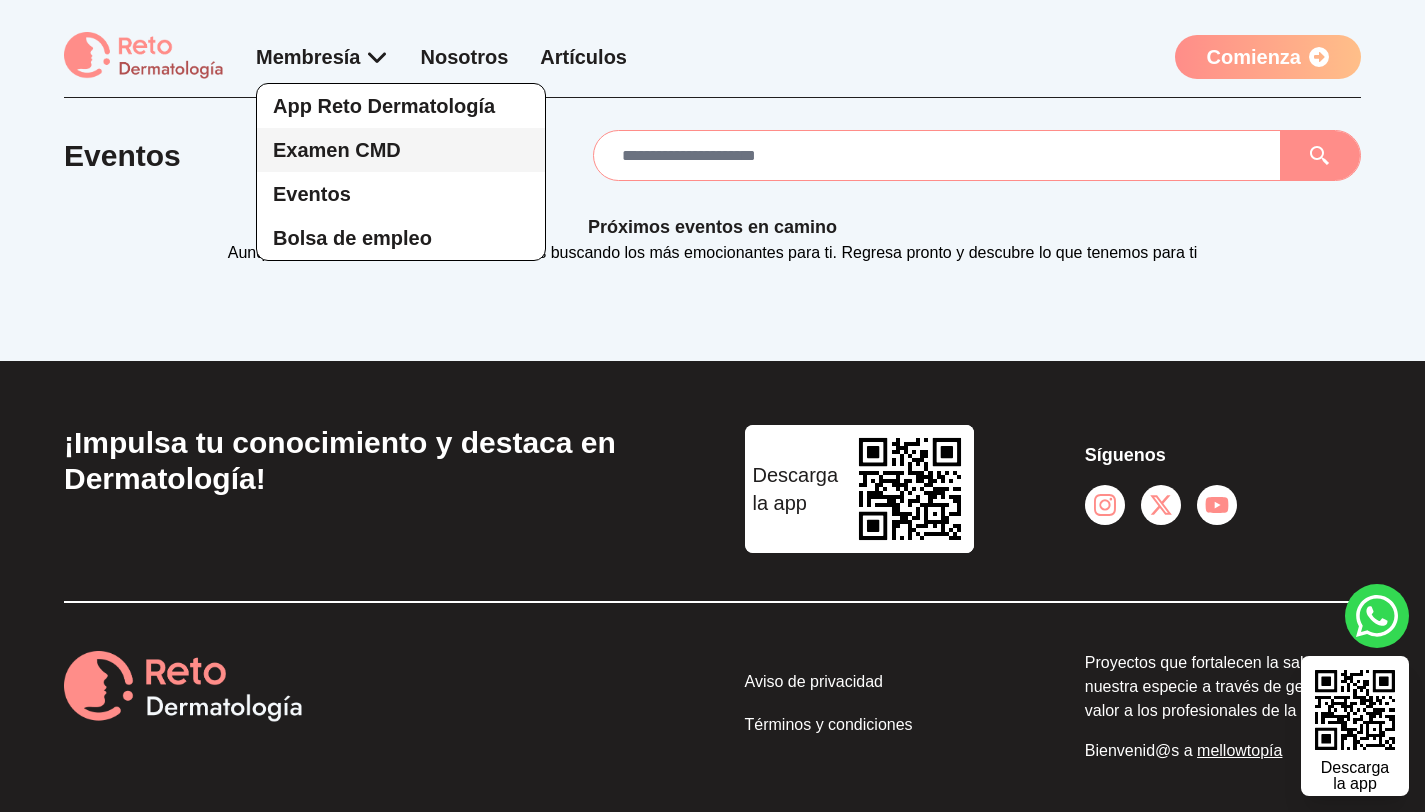 click on "Examen CMD" at bounding box center [337, 150] 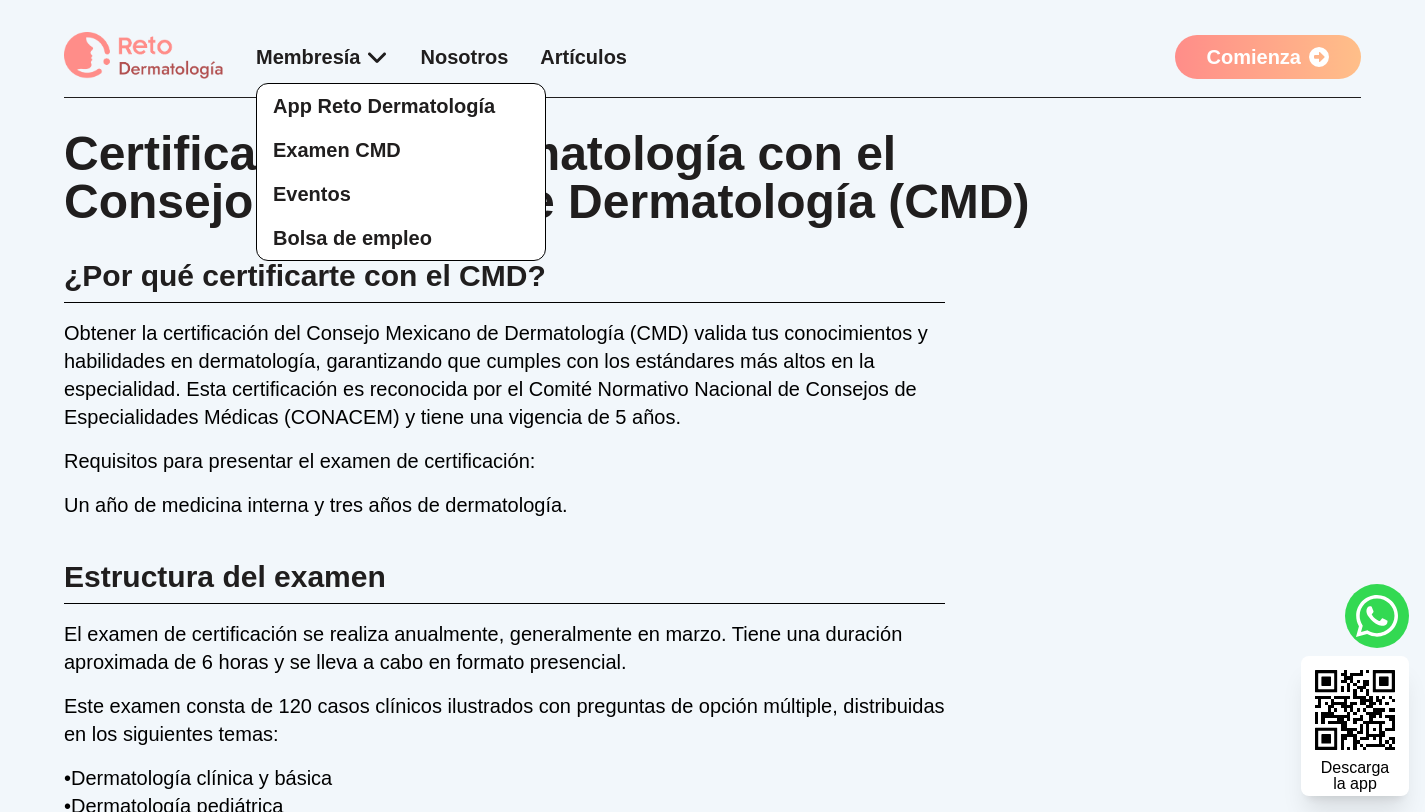 click on "App Reto Dermatología Examen CMD Eventos Bolsa de empleo" at bounding box center (322, 152) 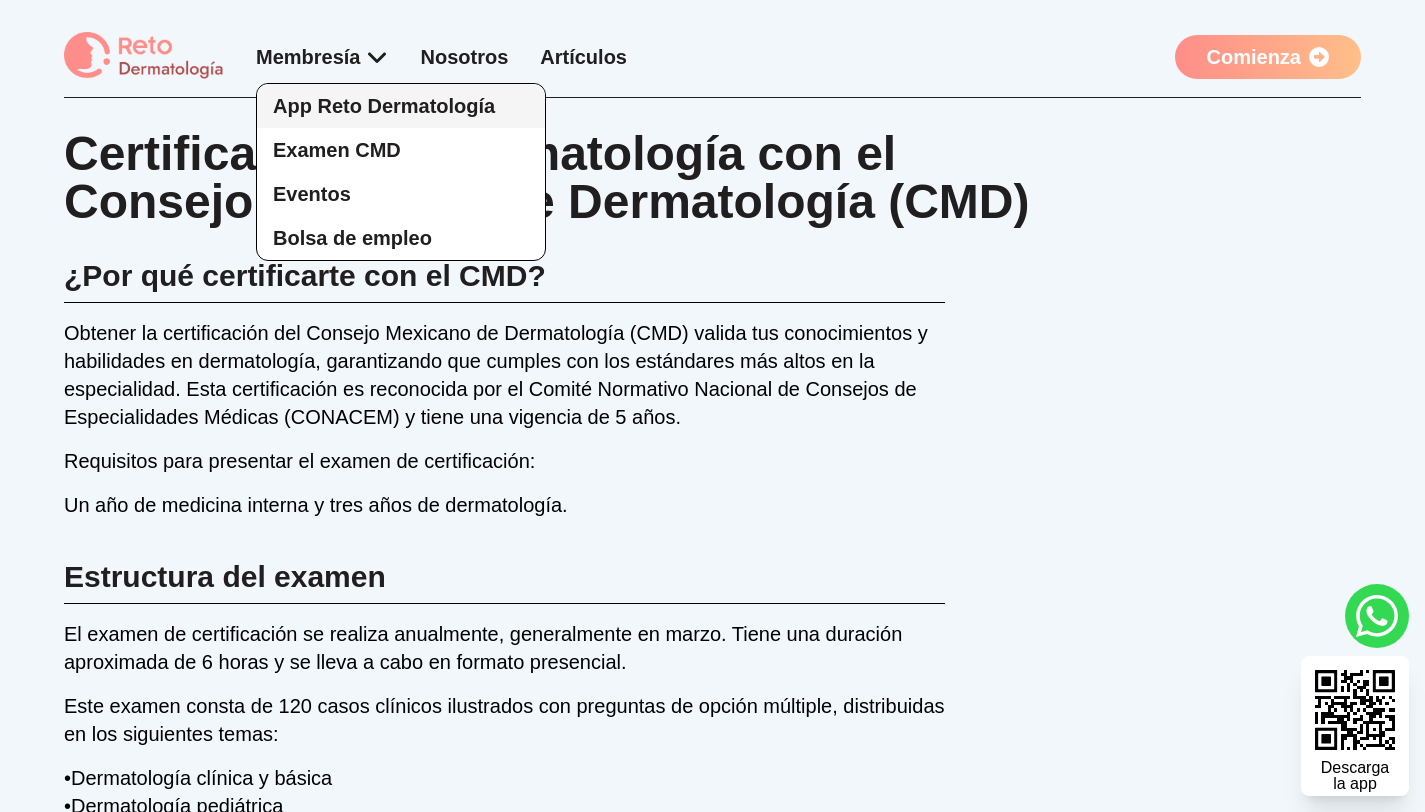 click on "App Reto Dermatología" at bounding box center (384, 106) 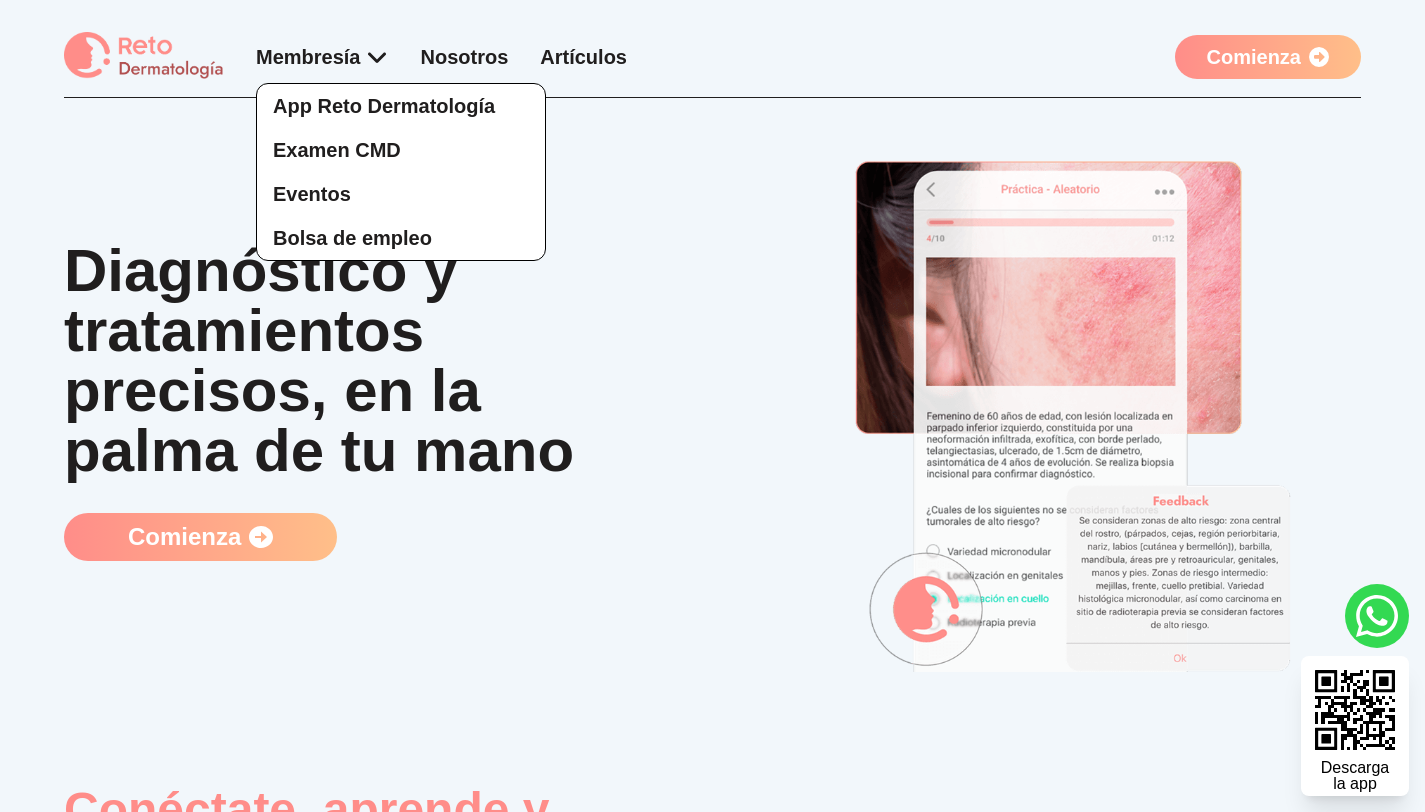 click on "App Reto Dermatología Examen CMD Eventos Bolsa de empleo" at bounding box center [322, 152] 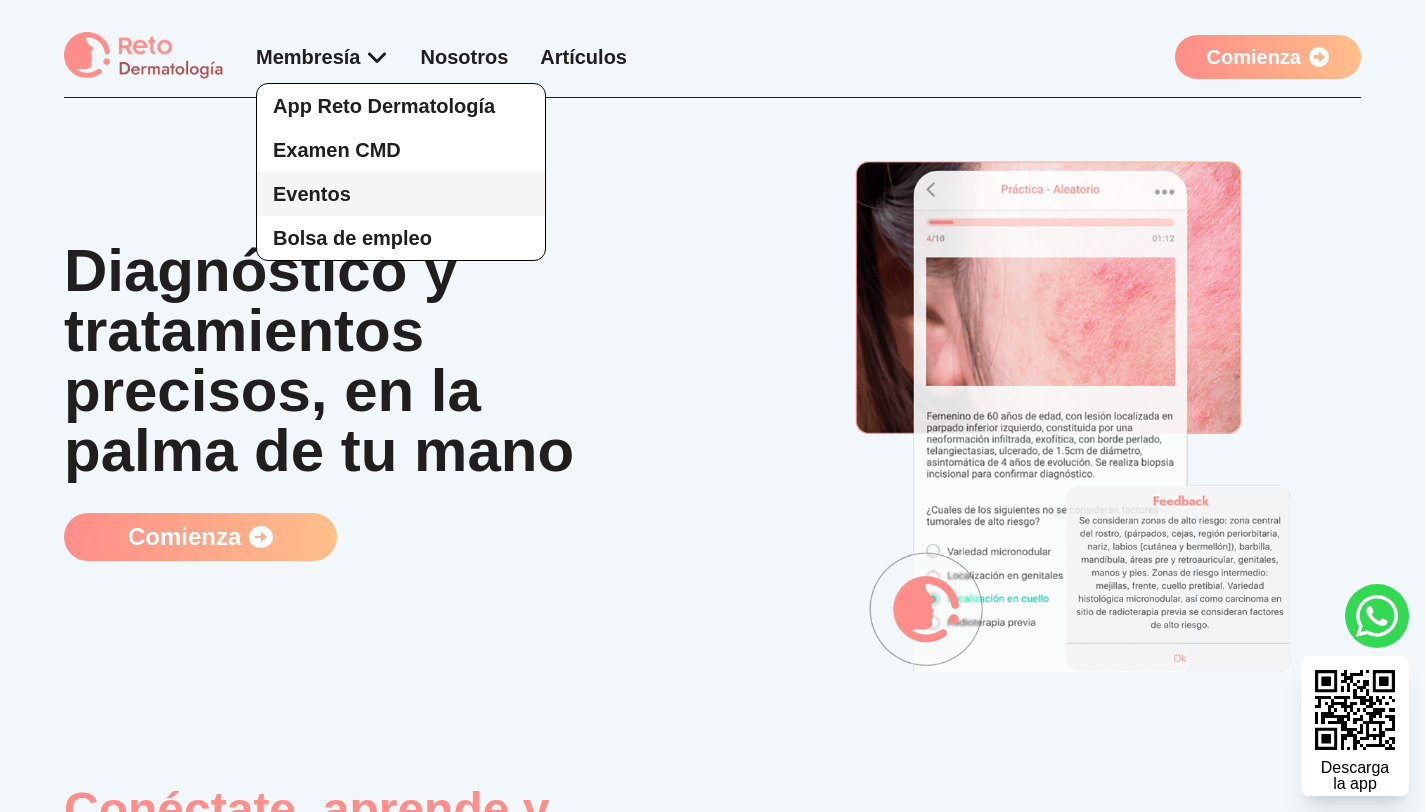 click on "Eventos" at bounding box center [312, 194] 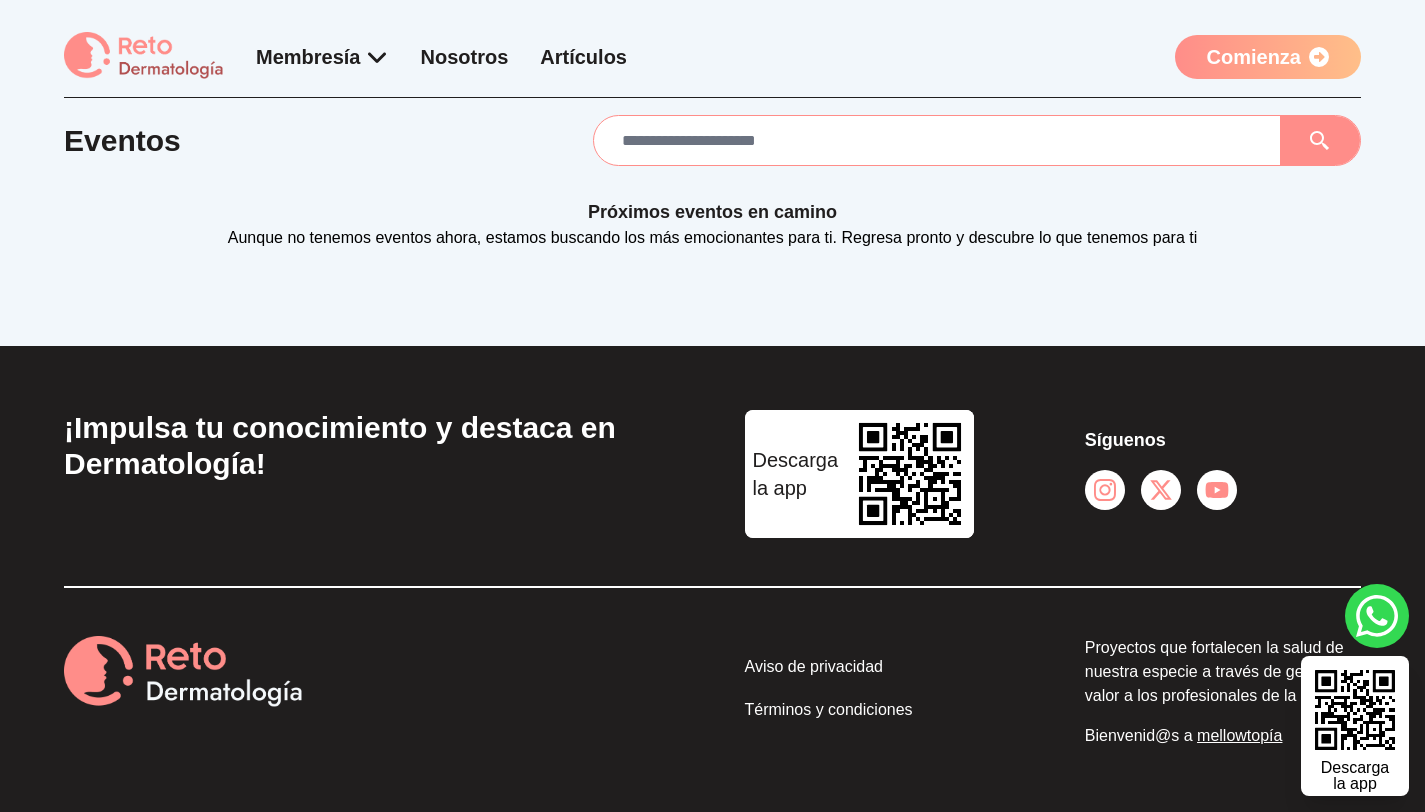 scroll, scrollTop: 17, scrollLeft: 0, axis: vertical 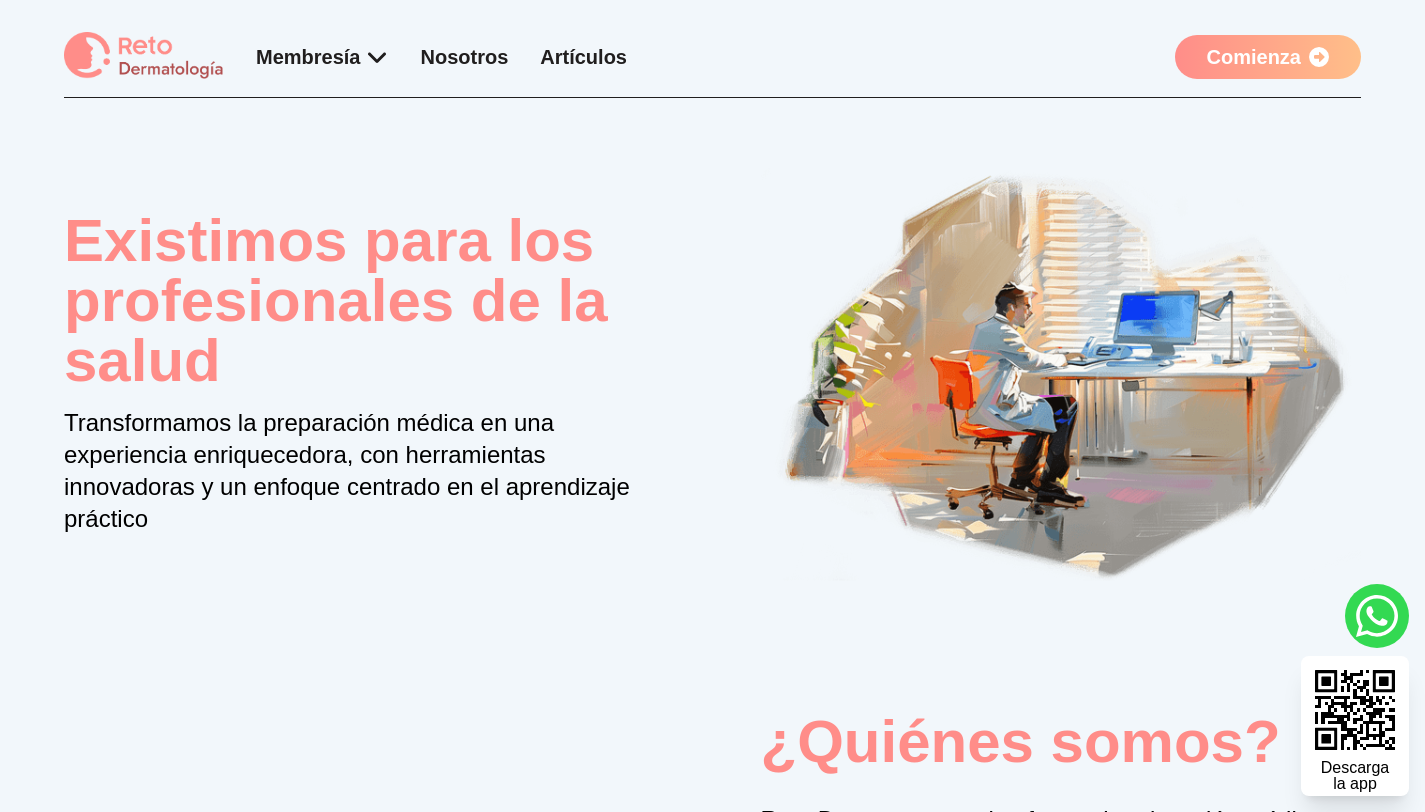 click on "Artículos" at bounding box center [583, 57] 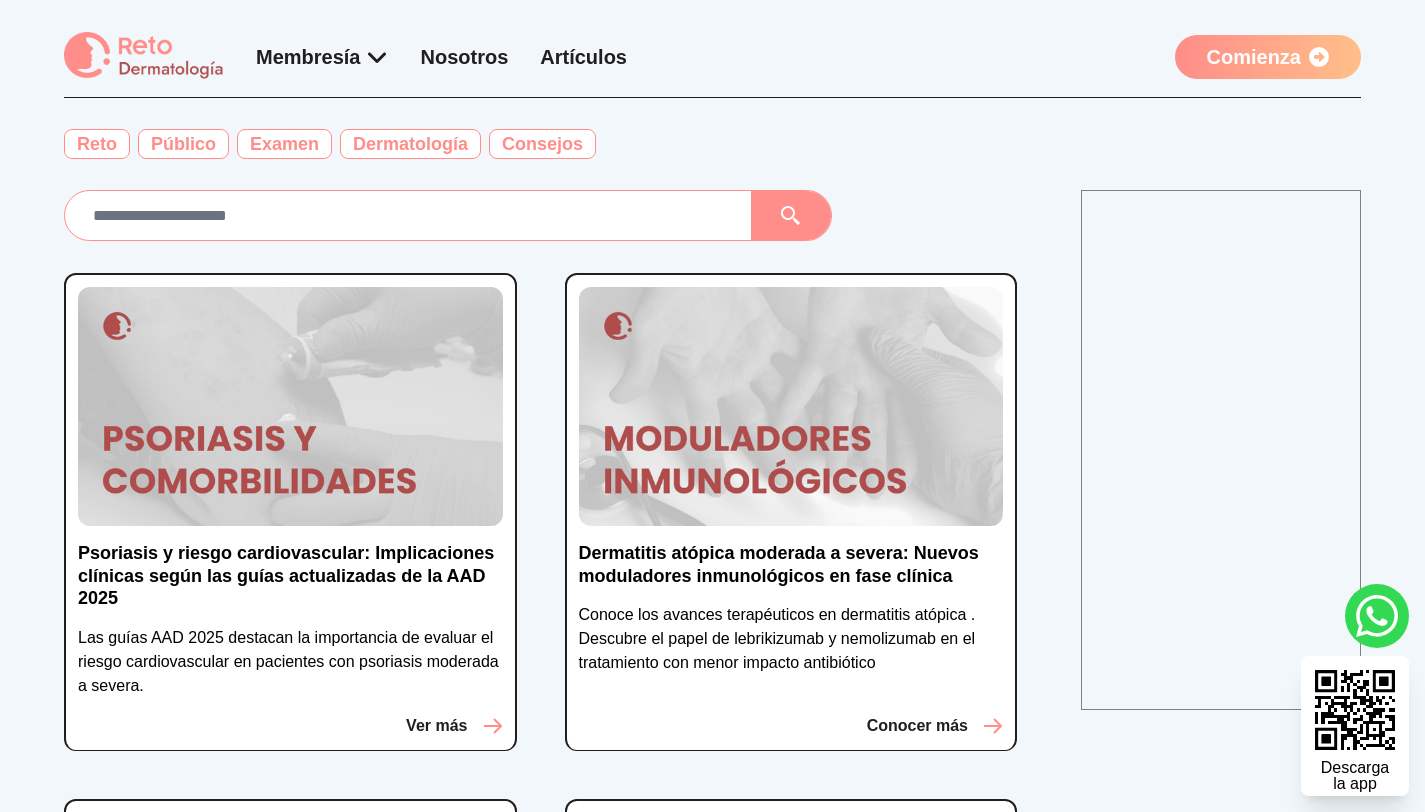 click on "Nosotros" at bounding box center (465, 57) 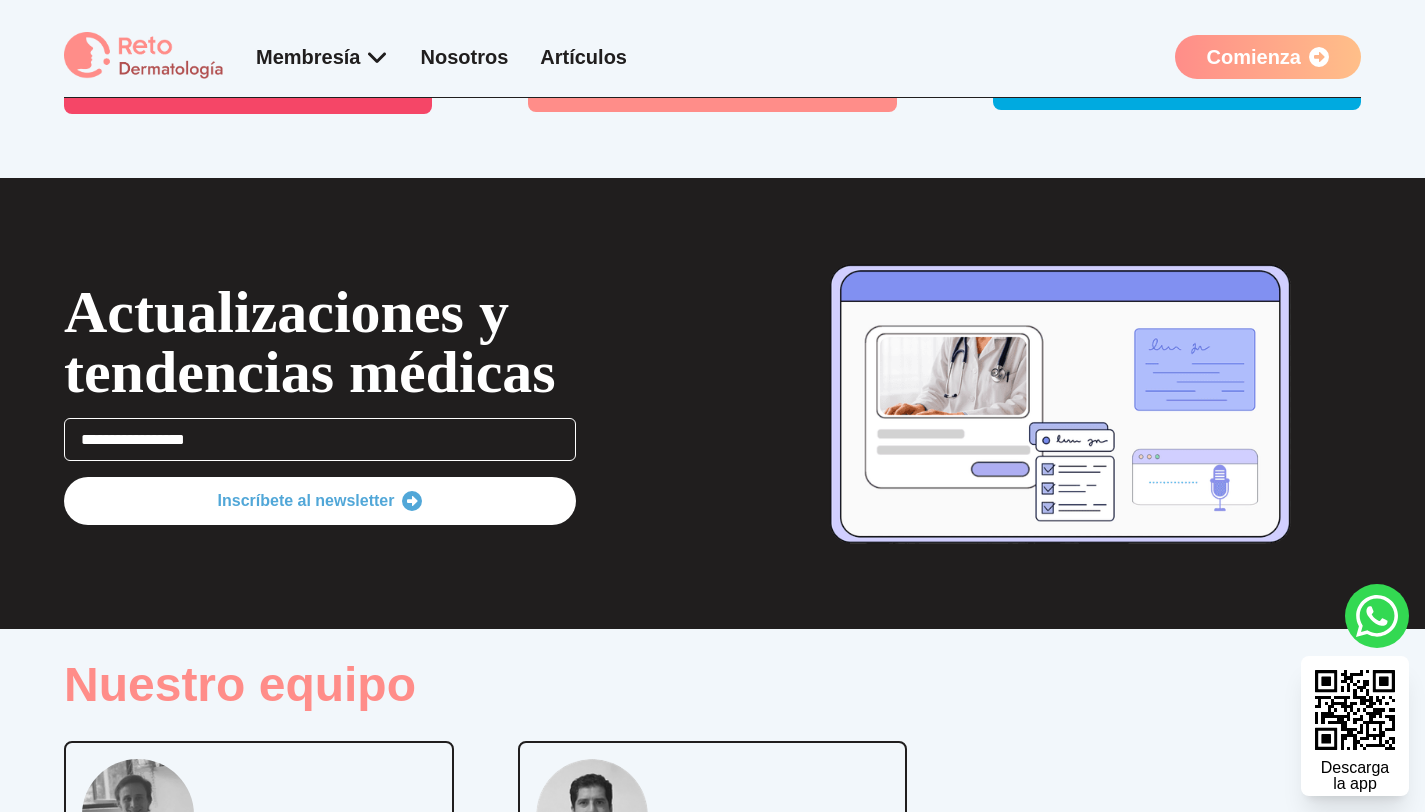 scroll, scrollTop: 3603, scrollLeft: 0, axis: vertical 